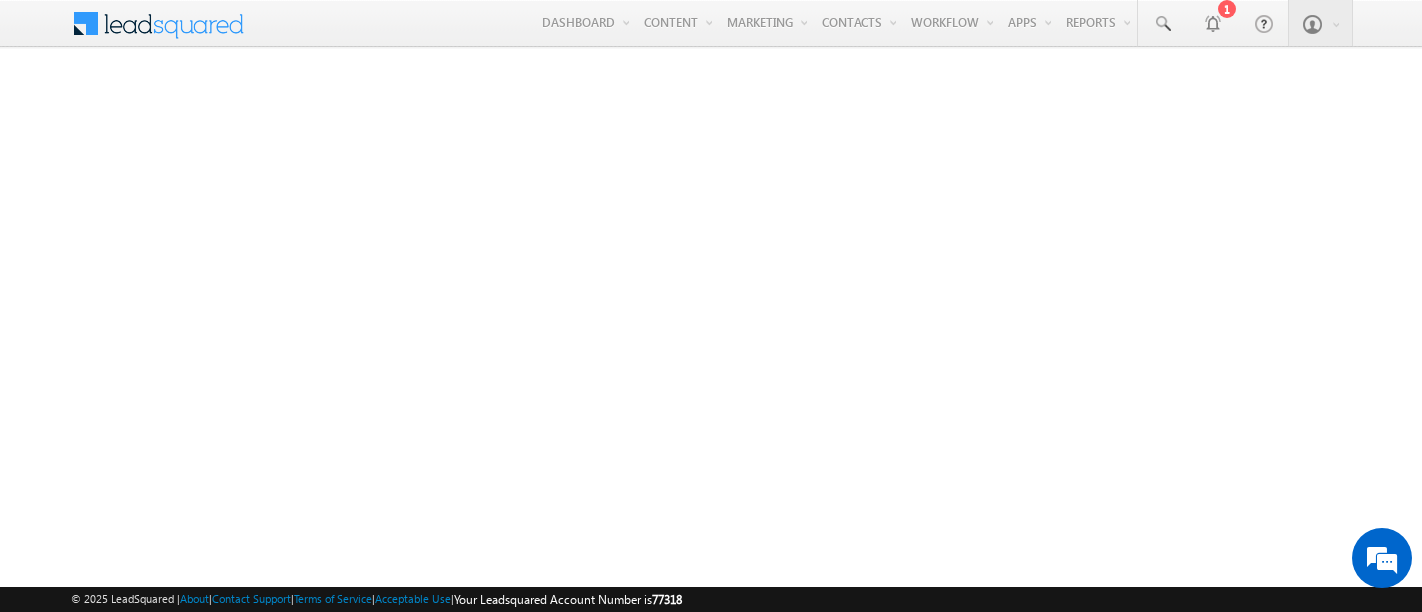 scroll, scrollTop: 0, scrollLeft: 0, axis: both 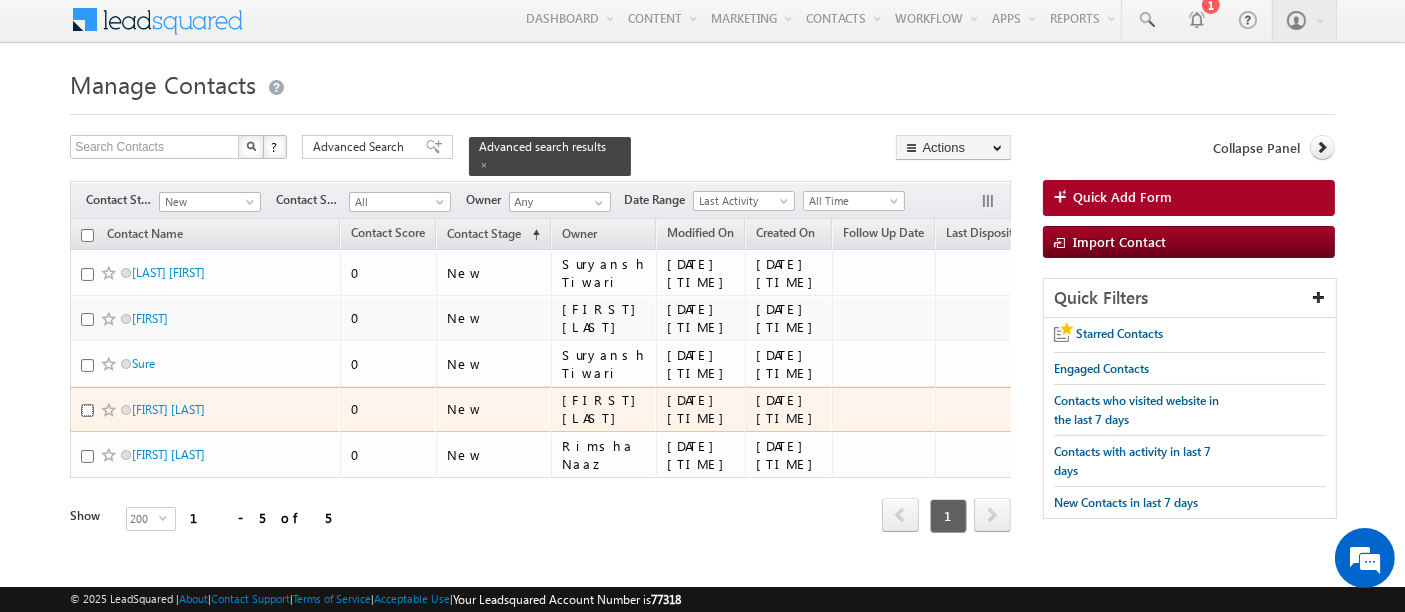 click at bounding box center [87, 410] 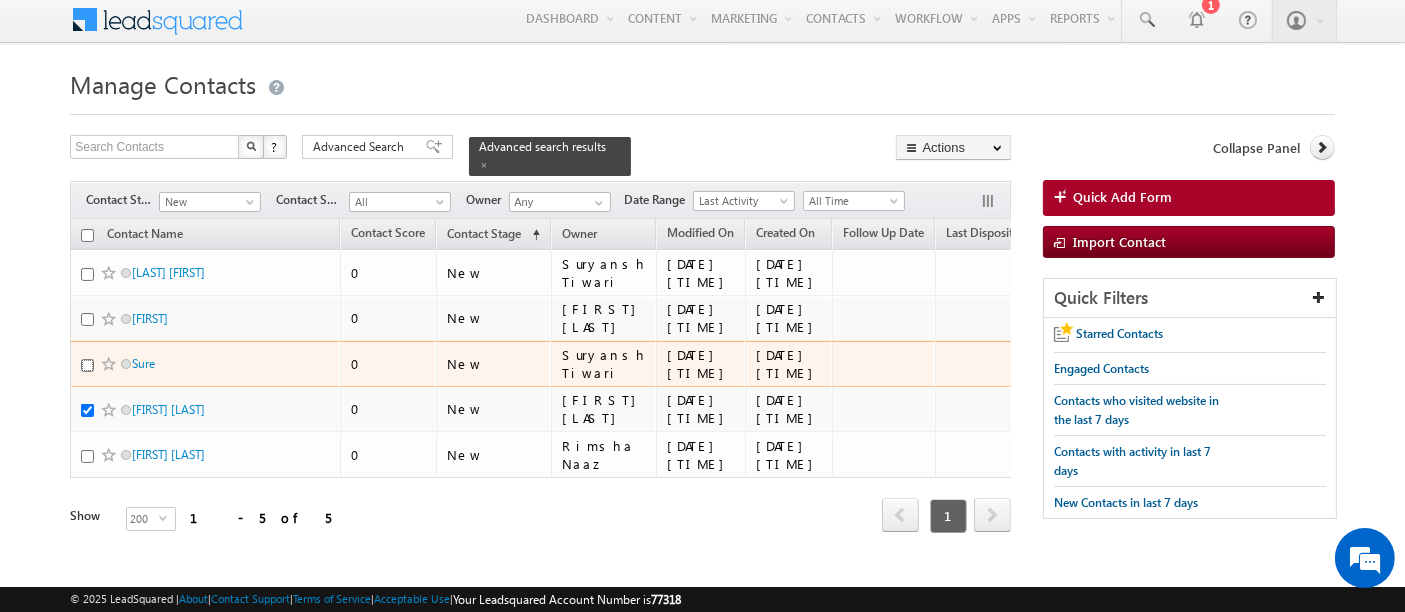 click at bounding box center [87, 365] 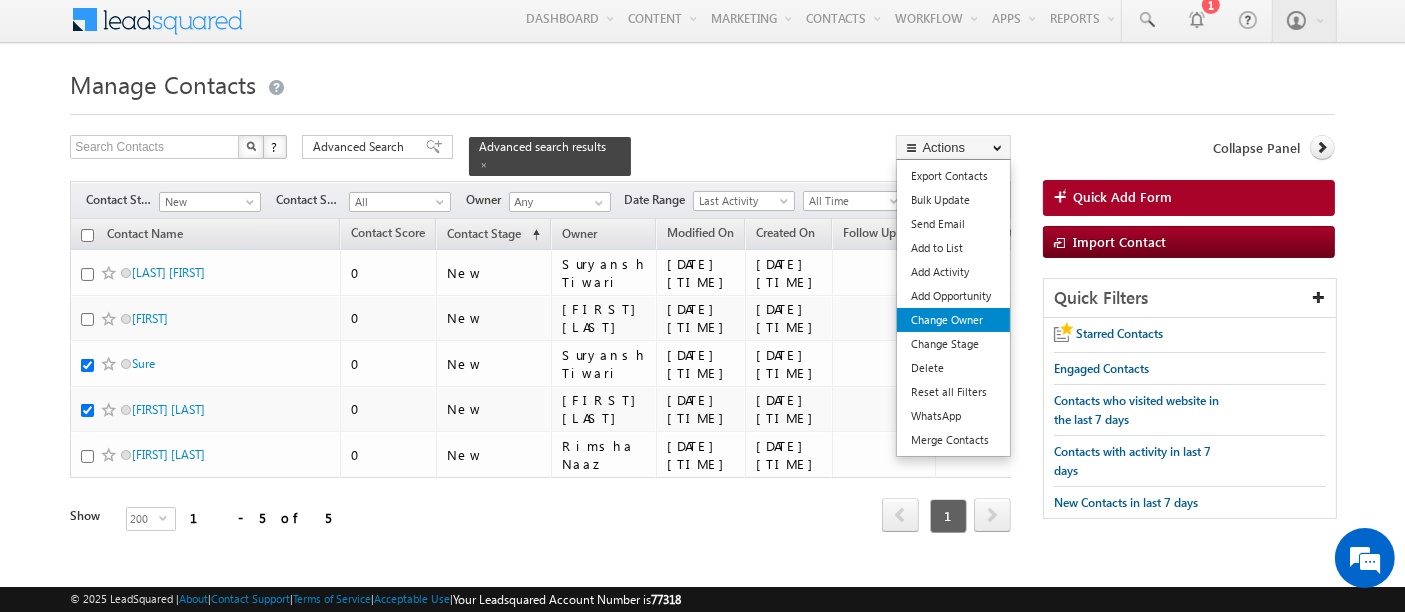 click on "Change Owner" at bounding box center [953, 320] 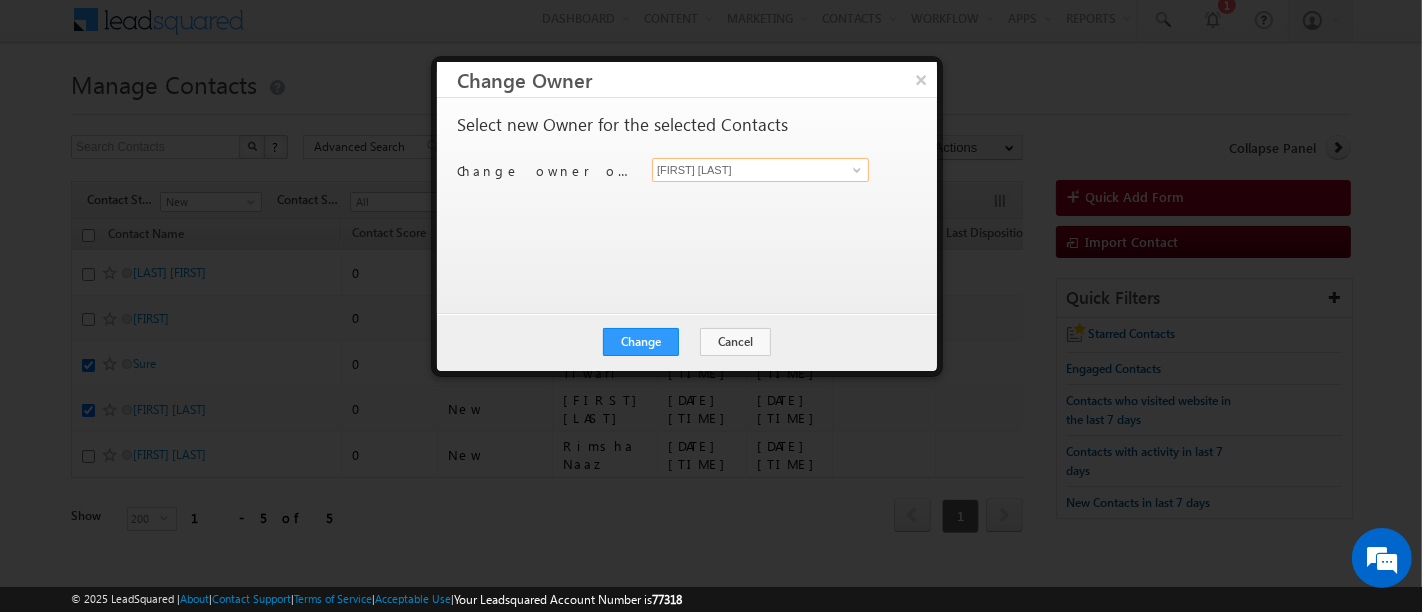 click on "[FIRST] [LAST]" at bounding box center [760, 170] 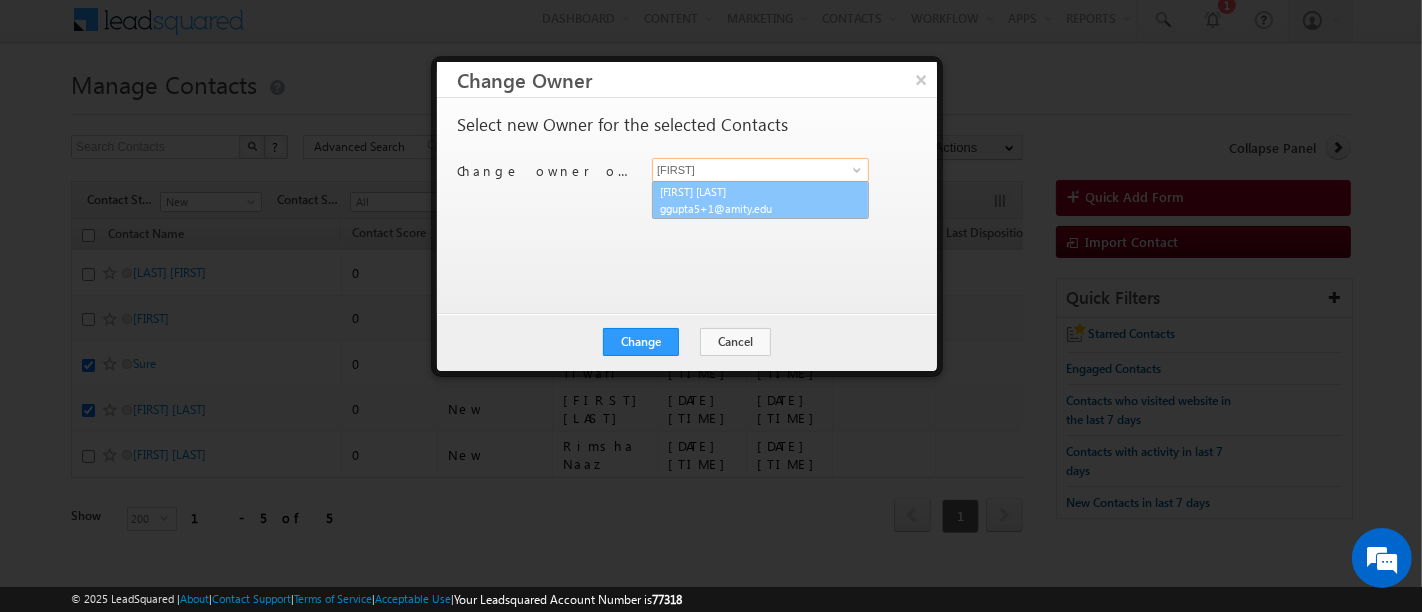 click on "ggupta5+1@amity.edu" at bounding box center (750, 208) 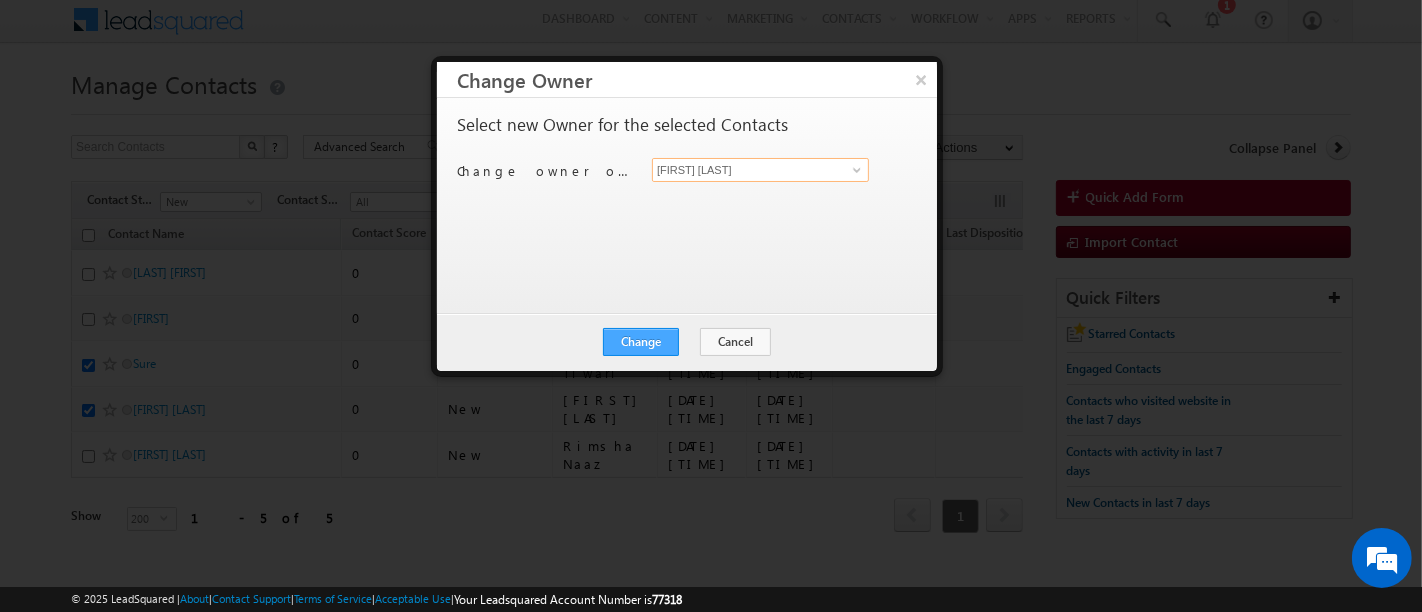 type on "Gaurav Gupta" 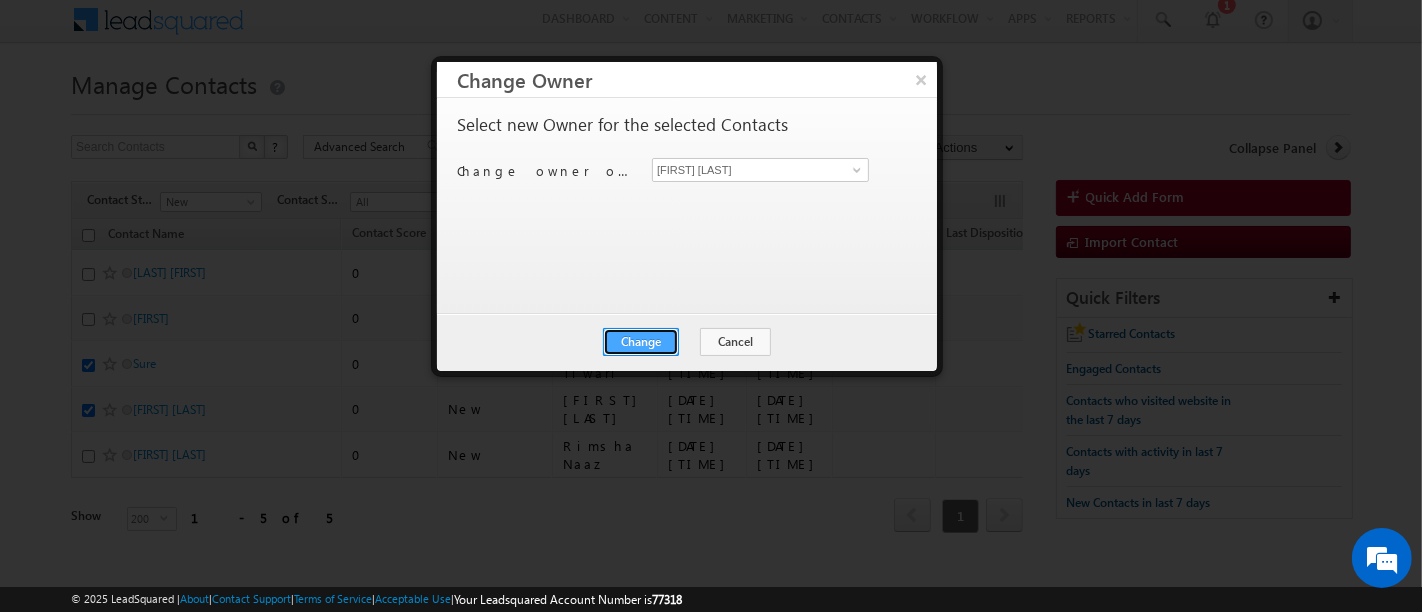 click on "Change" at bounding box center (641, 342) 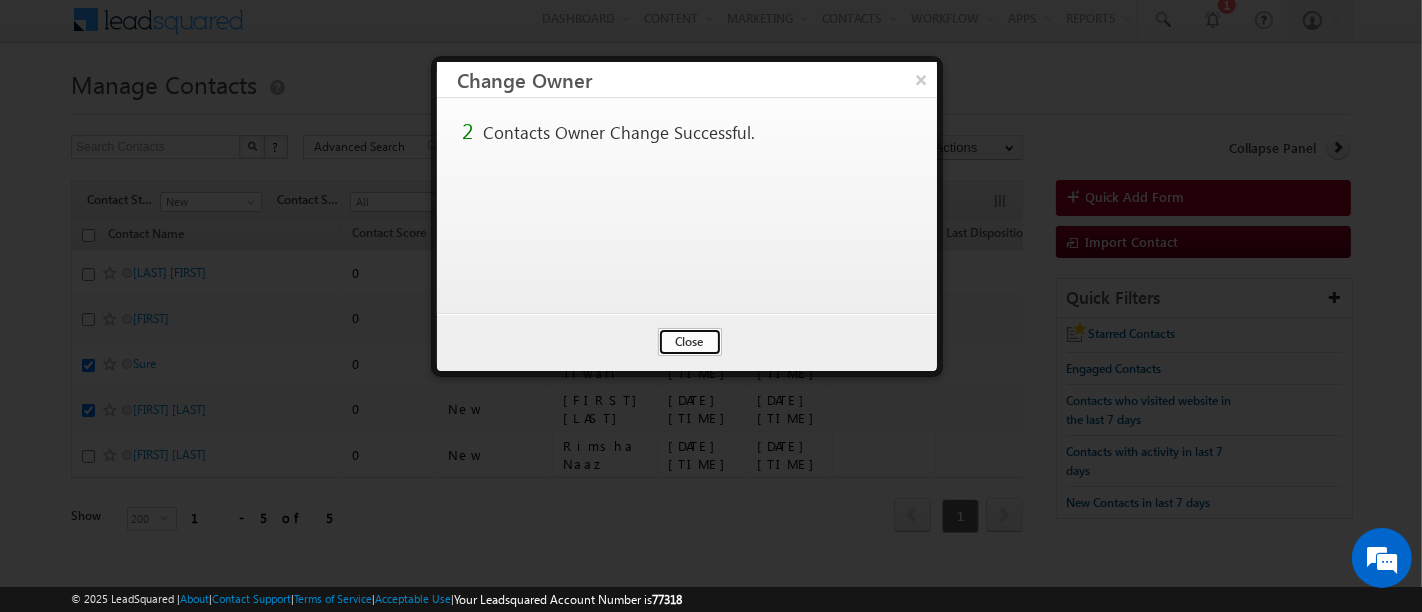 click on "Close" at bounding box center (690, 342) 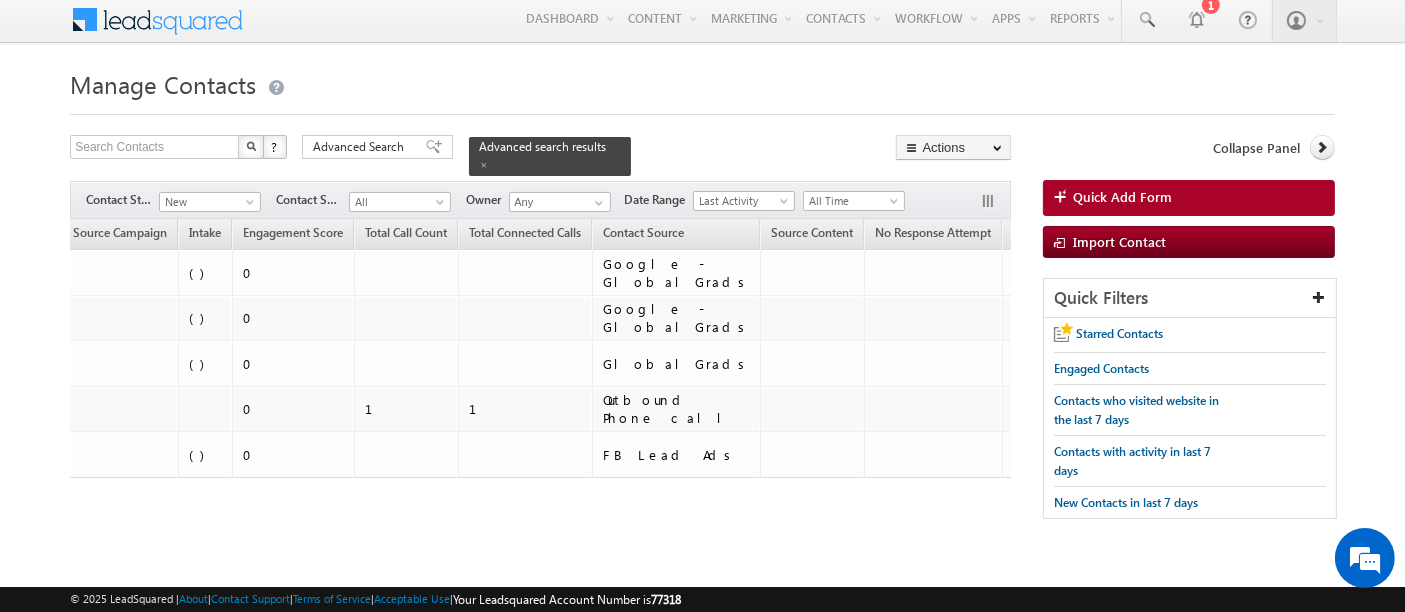 scroll, scrollTop: 0, scrollLeft: 1205, axis: horizontal 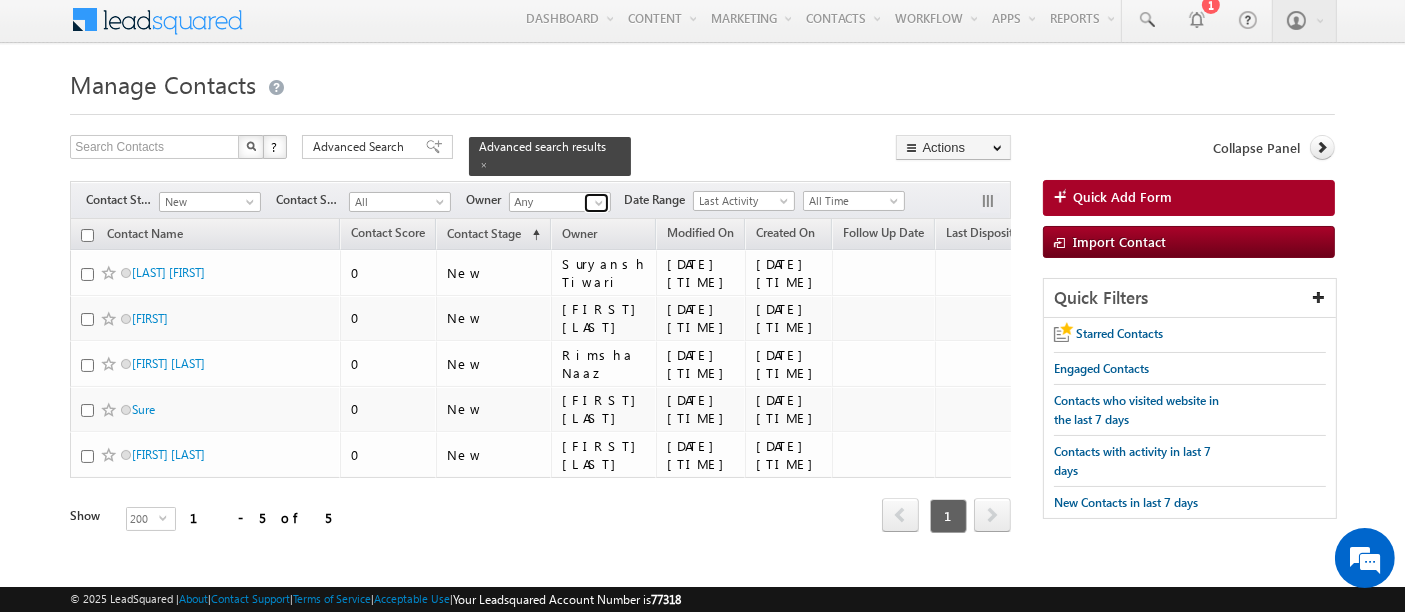 click at bounding box center (596, 203) 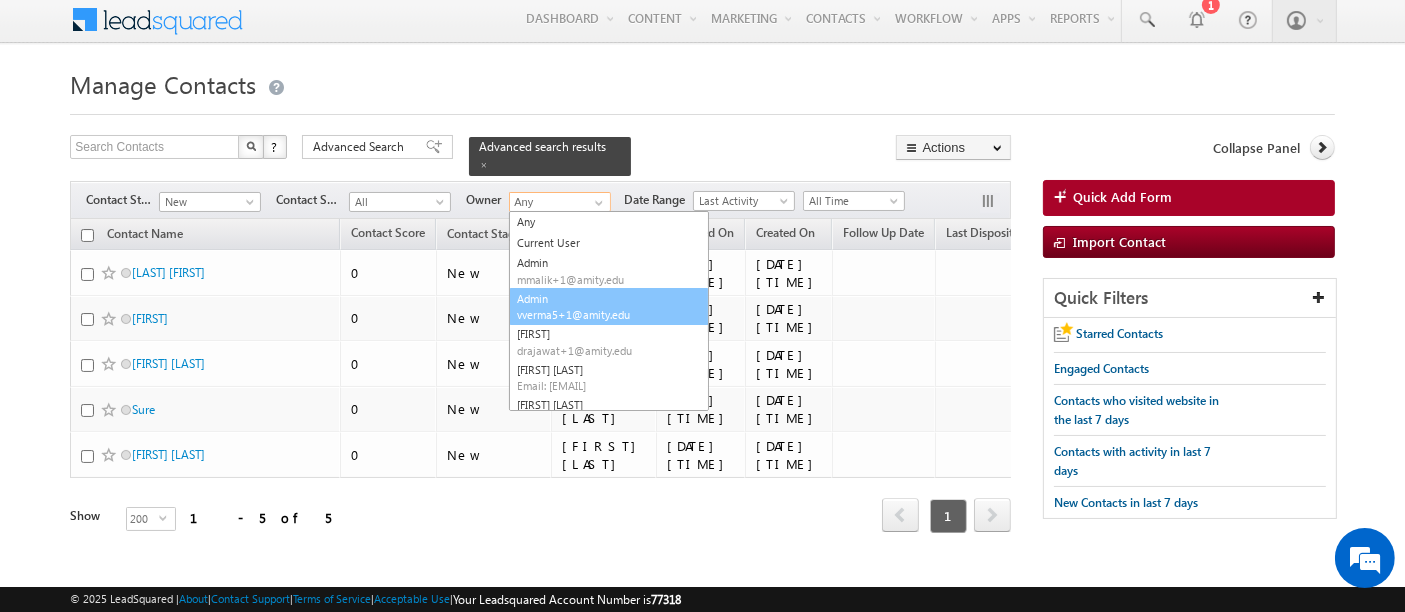 scroll, scrollTop: 111, scrollLeft: 0, axis: vertical 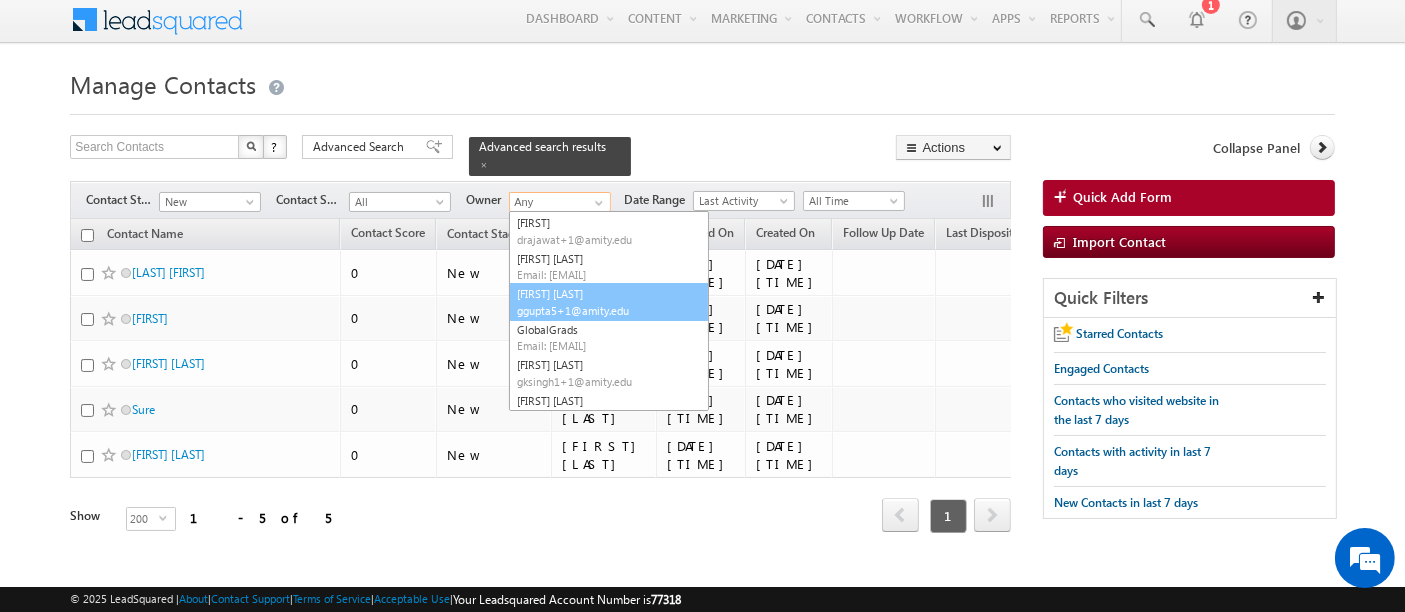 click on "Gaurav Gupta   ggupta5+1@amity.edu" at bounding box center (609, 302) 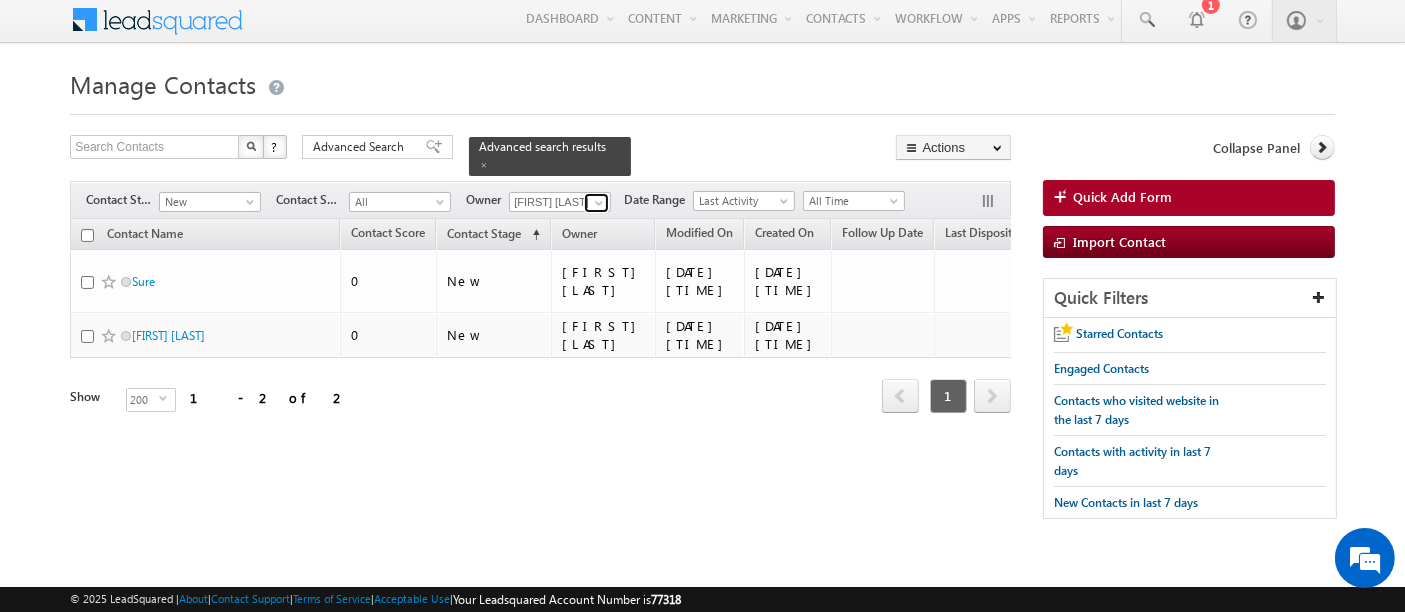 click at bounding box center [599, 203] 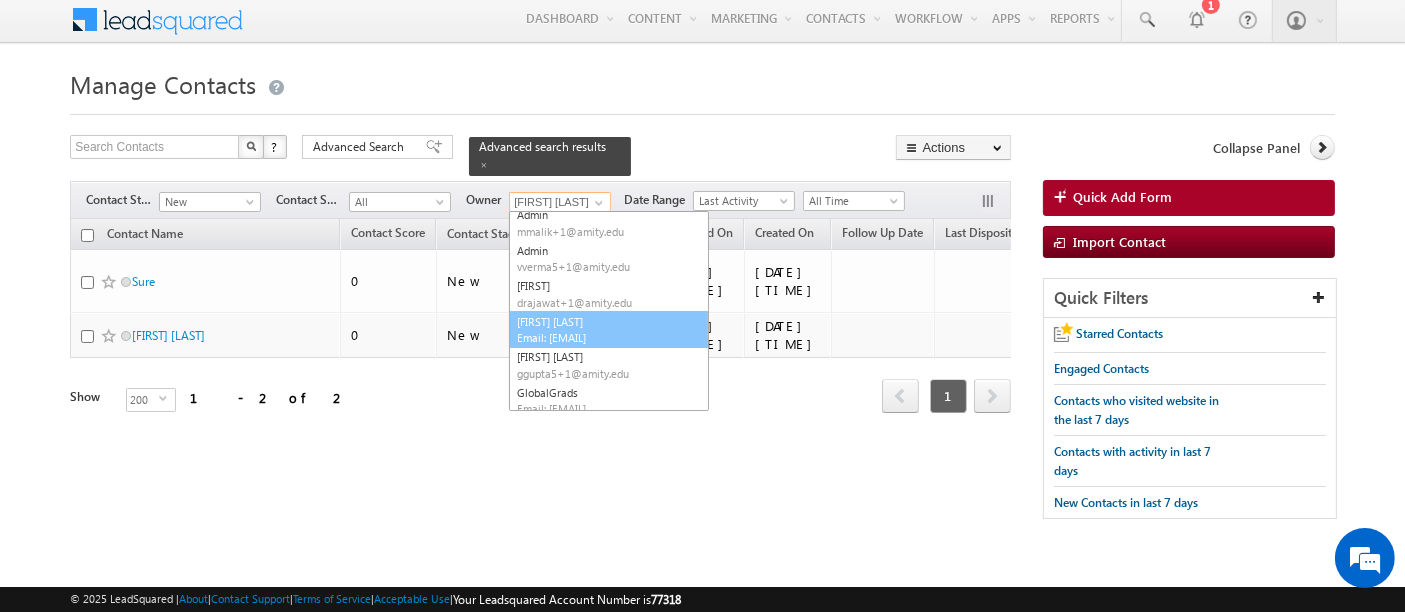 scroll, scrollTop: 0, scrollLeft: 0, axis: both 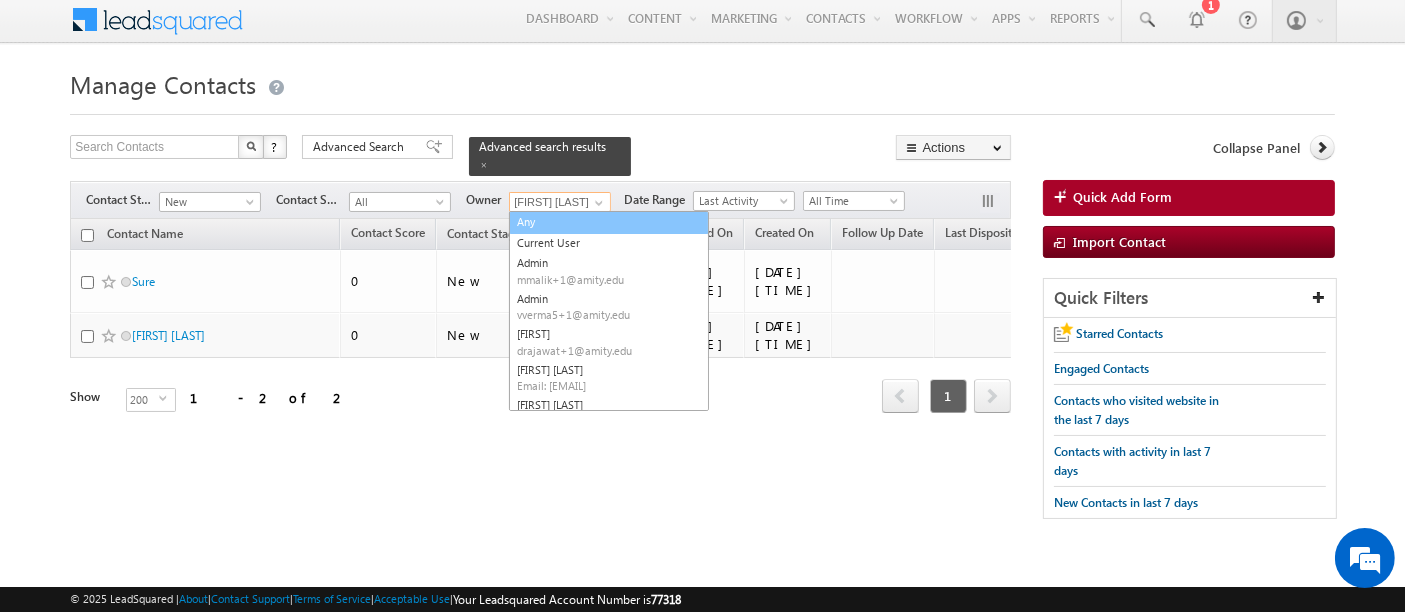 click on "Any" at bounding box center (609, 222) 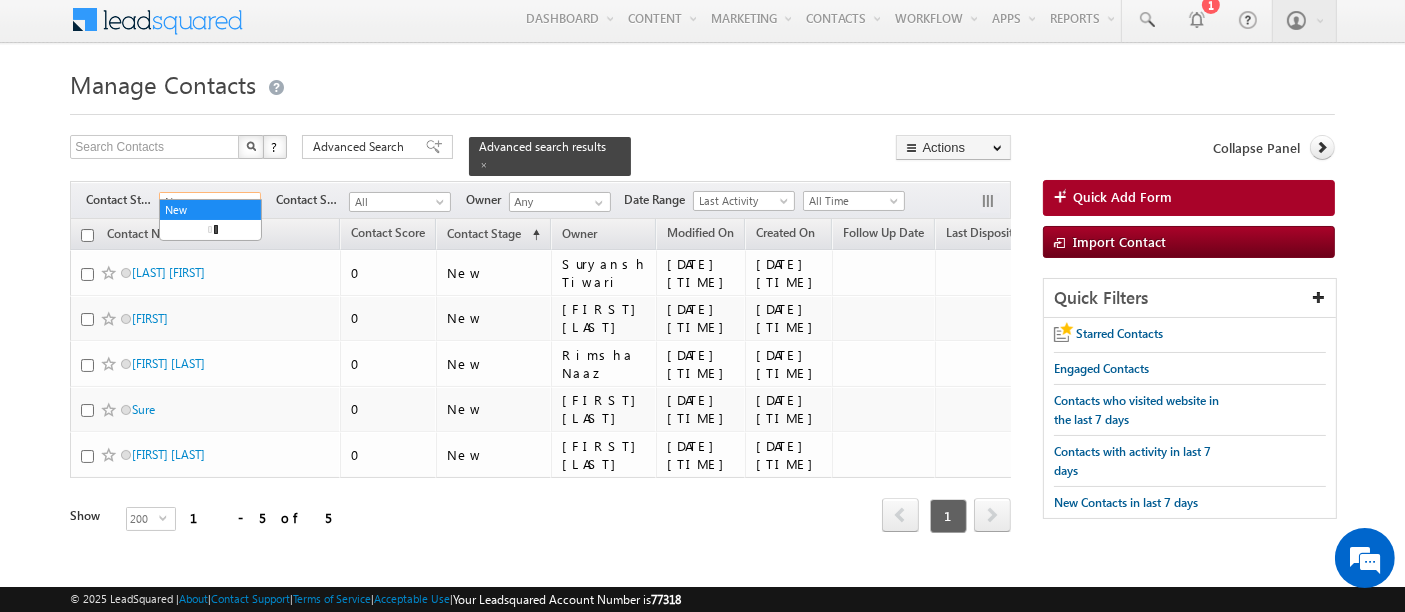 click on "New" at bounding box center (207, 202) 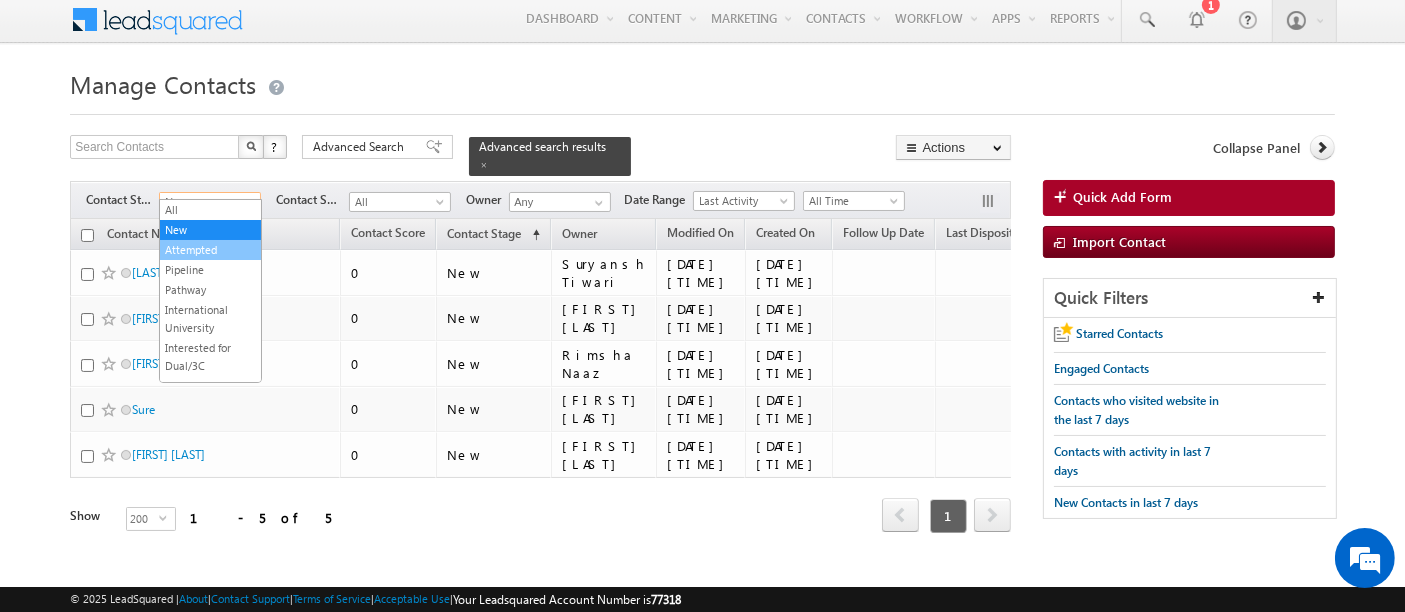 click on "Attempted" at bounding box center [210, 250] 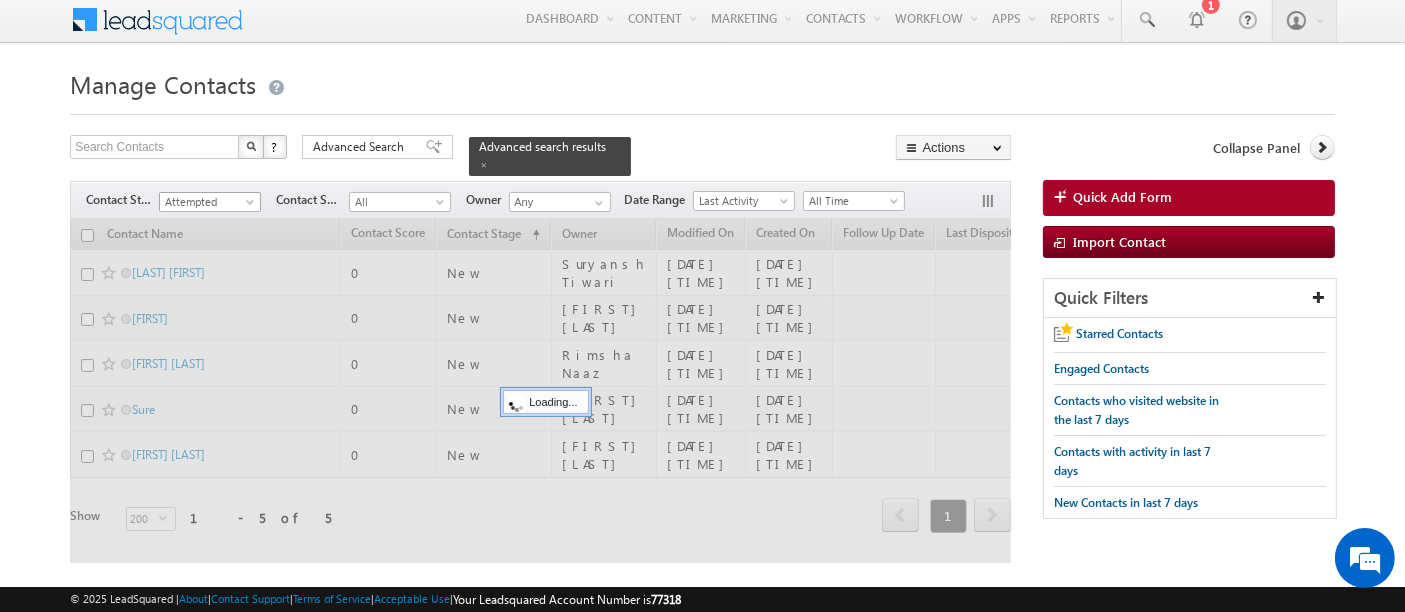 click on "Attempted" at bounding box center (207, 202) 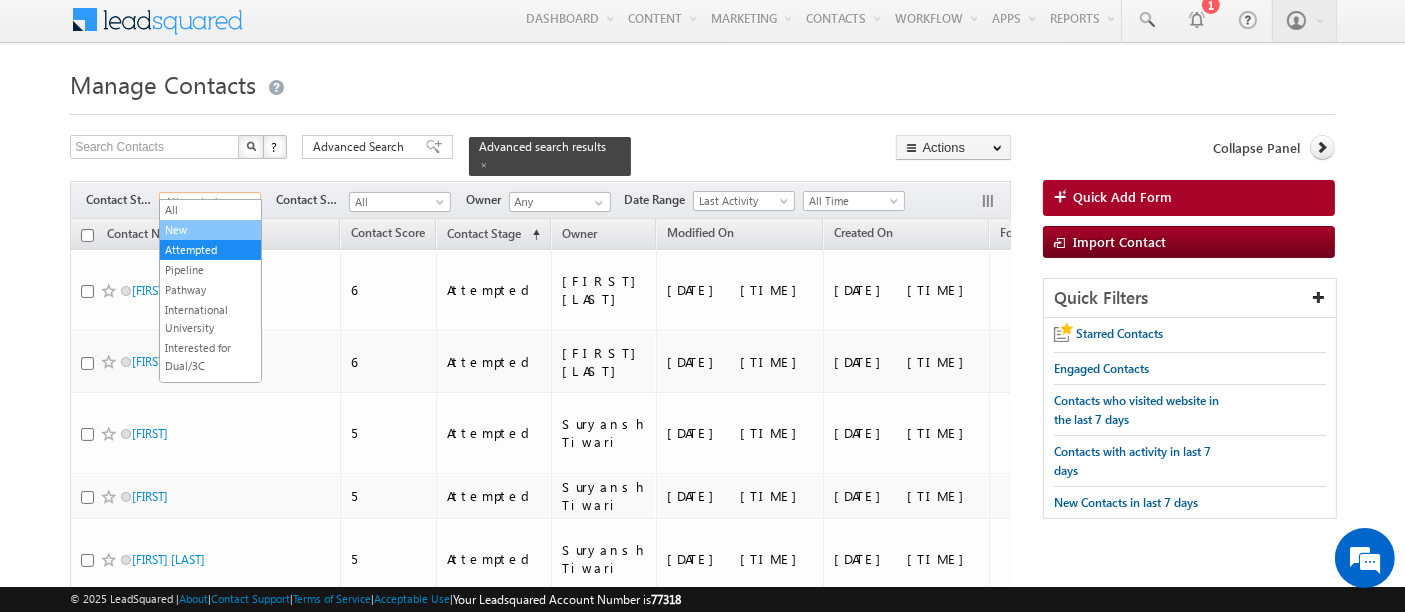 click on "New" at bounding box center [210, 230] 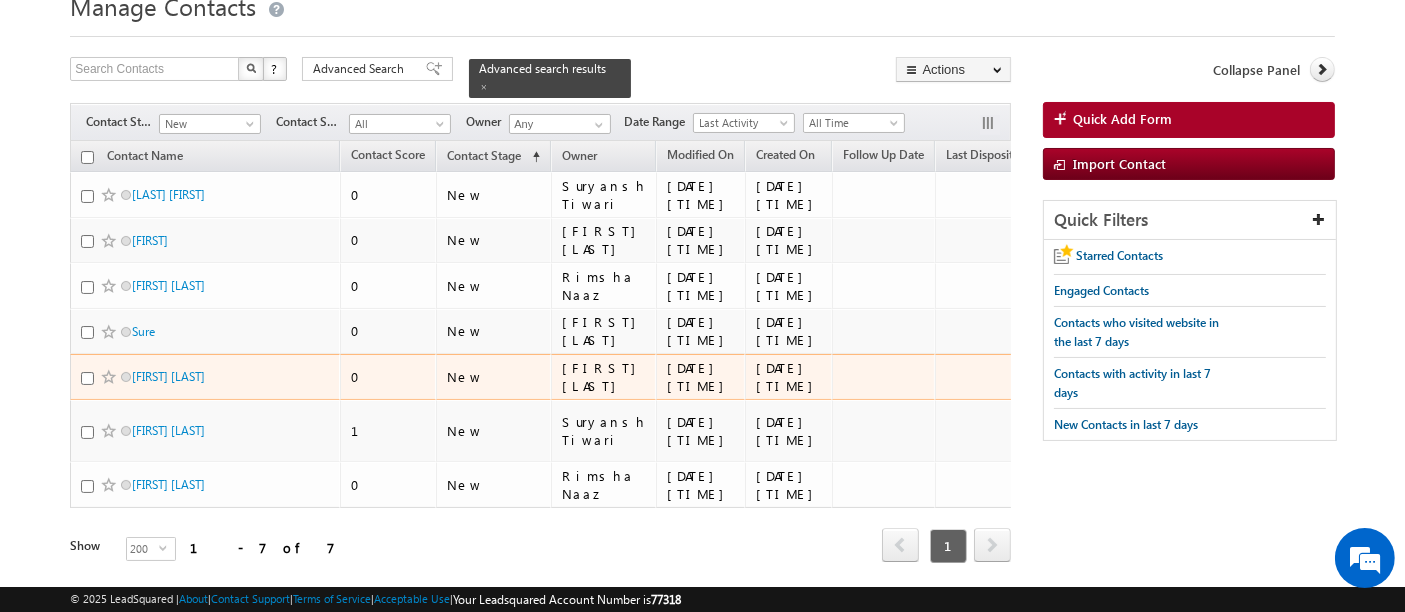 scroll, scrollTop: 83, scrollLeft: 0, axis: vertical 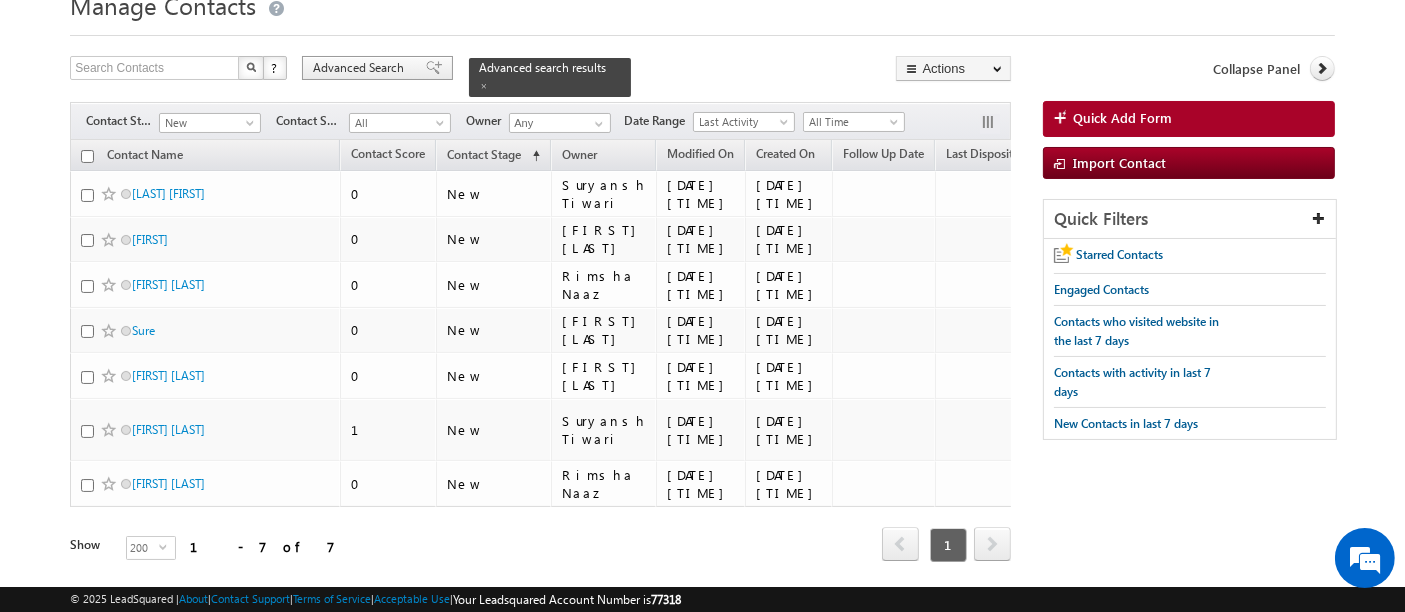 click on "Advanced Search" at bounding box center [361, 68] 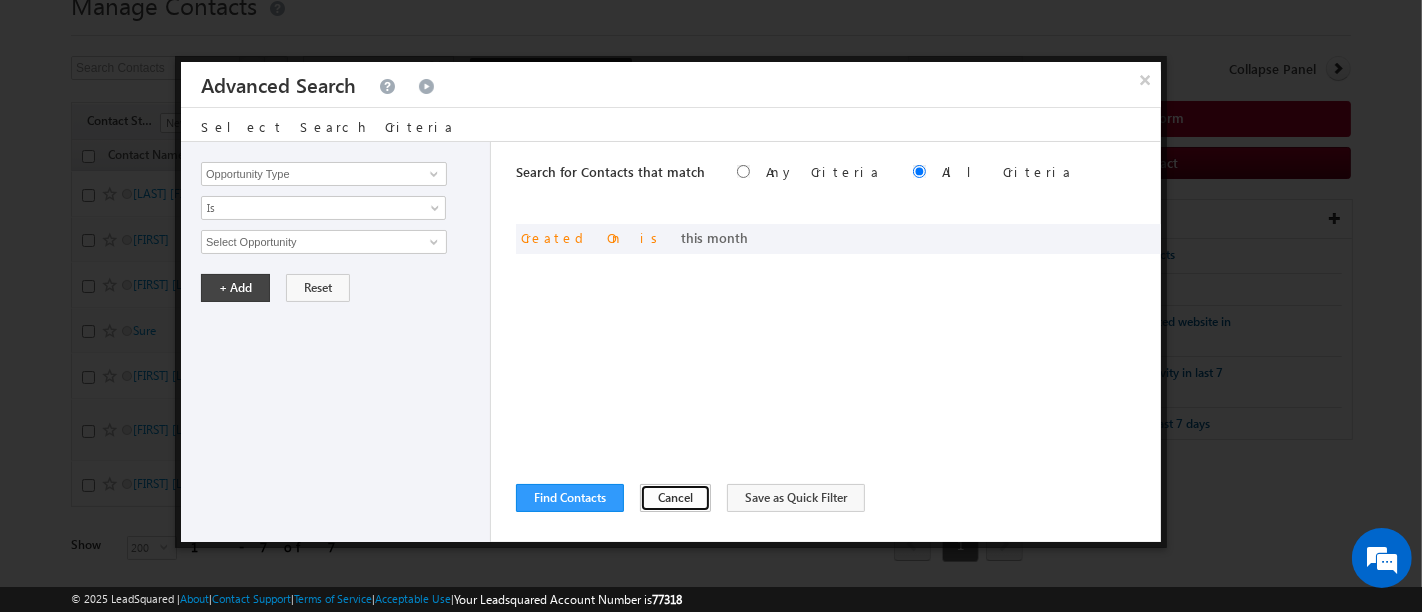 click on "Cancel" at bounding box center (675, 498) 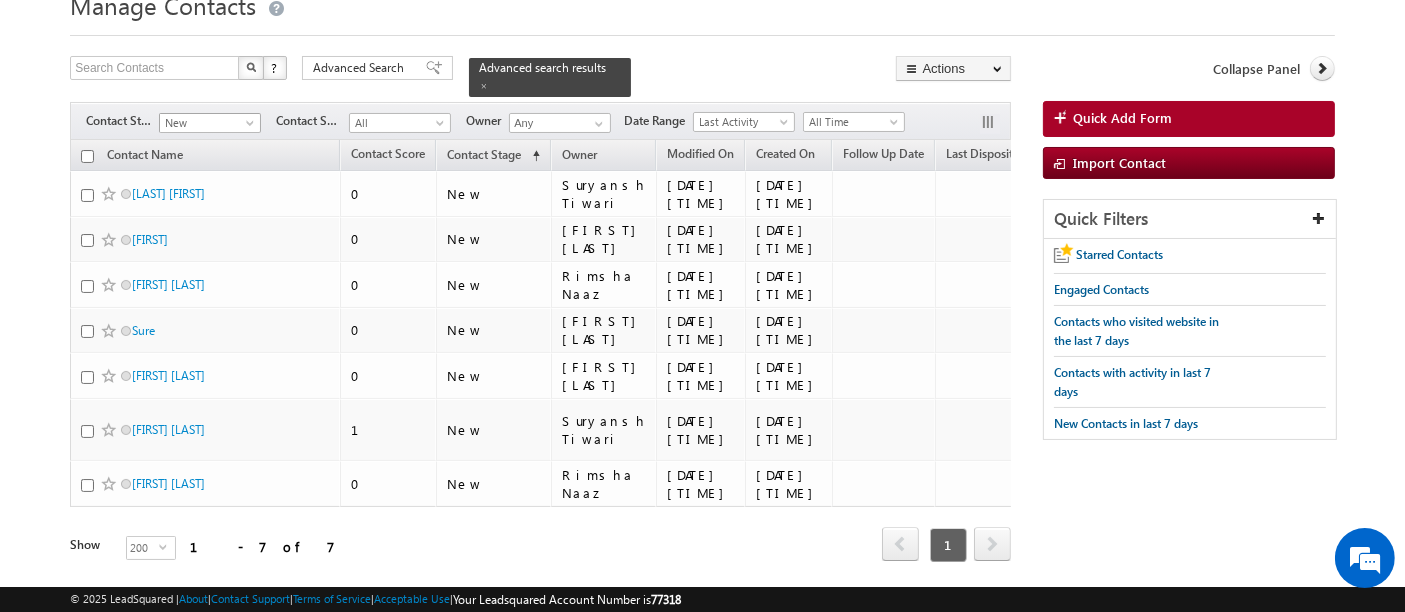click on "New" at bounding box center (207, 123) 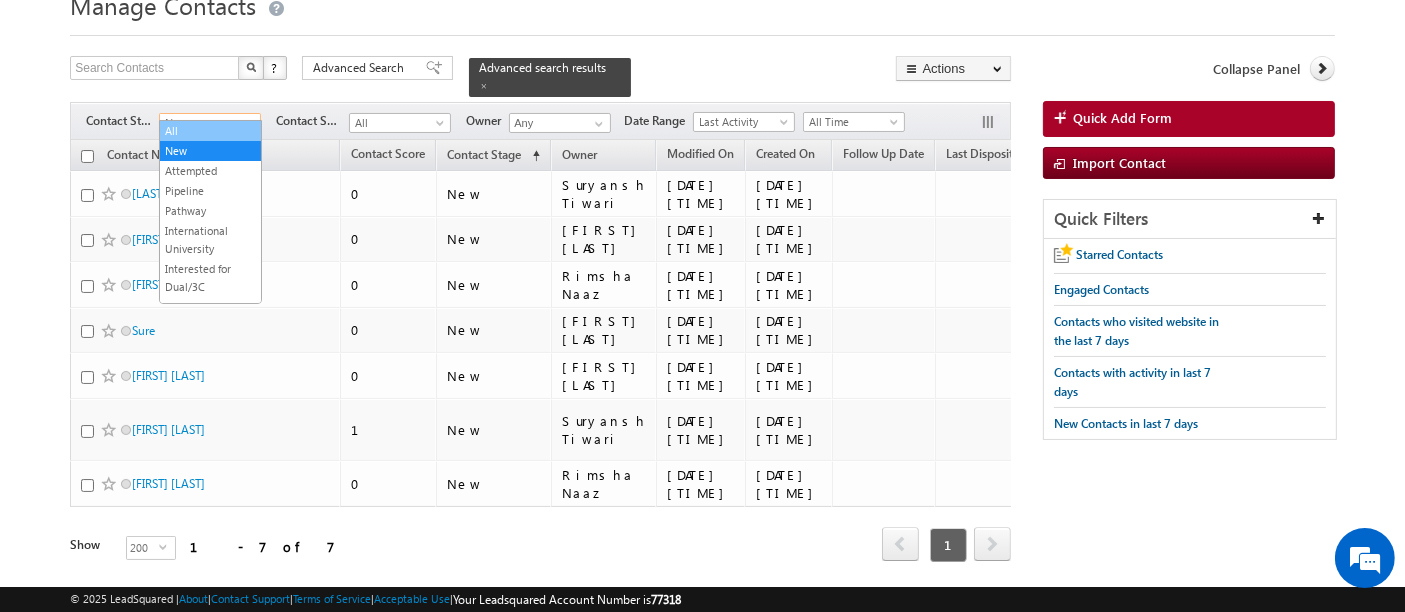 click on "All" at bounding box center [210, 131] 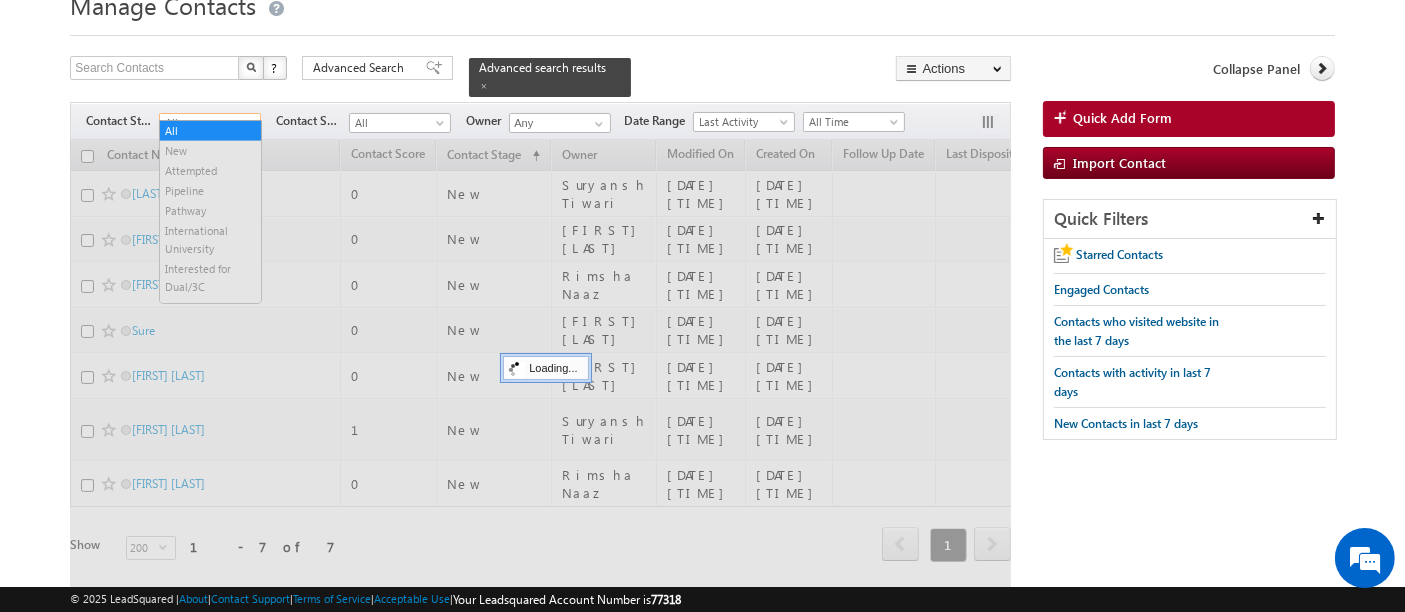 click on "All" at bounding box center [207, 123] 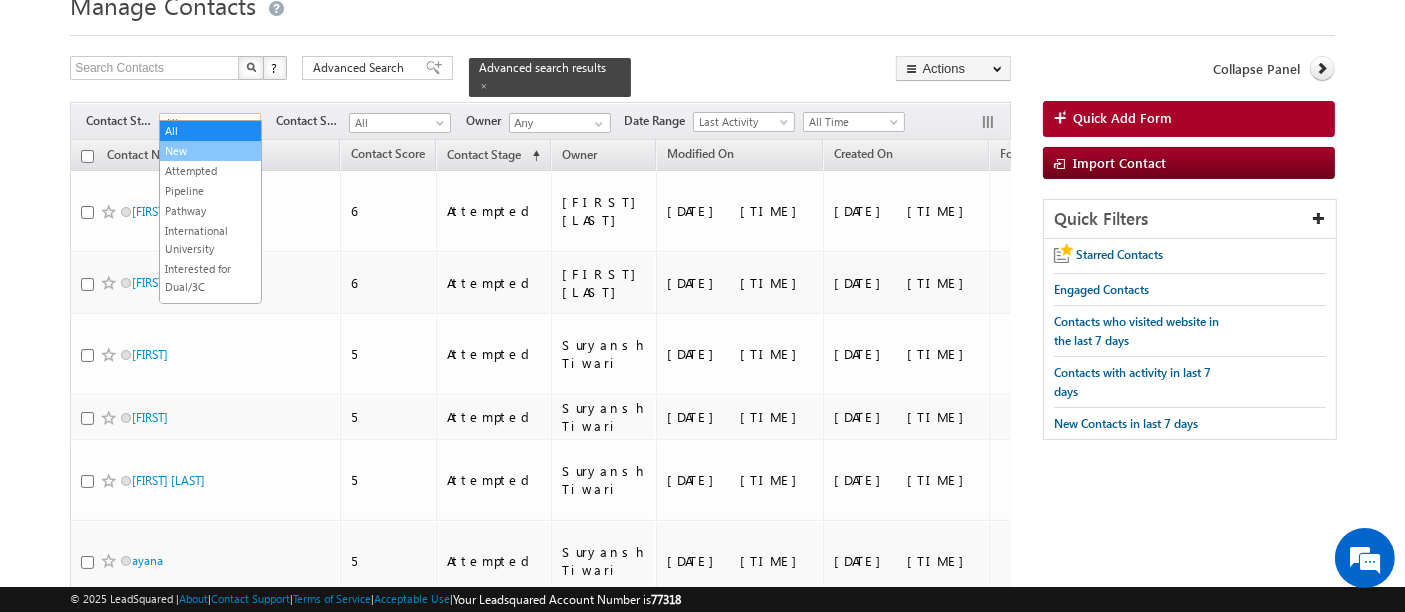 click on "New" at bounding box center (210, 151) 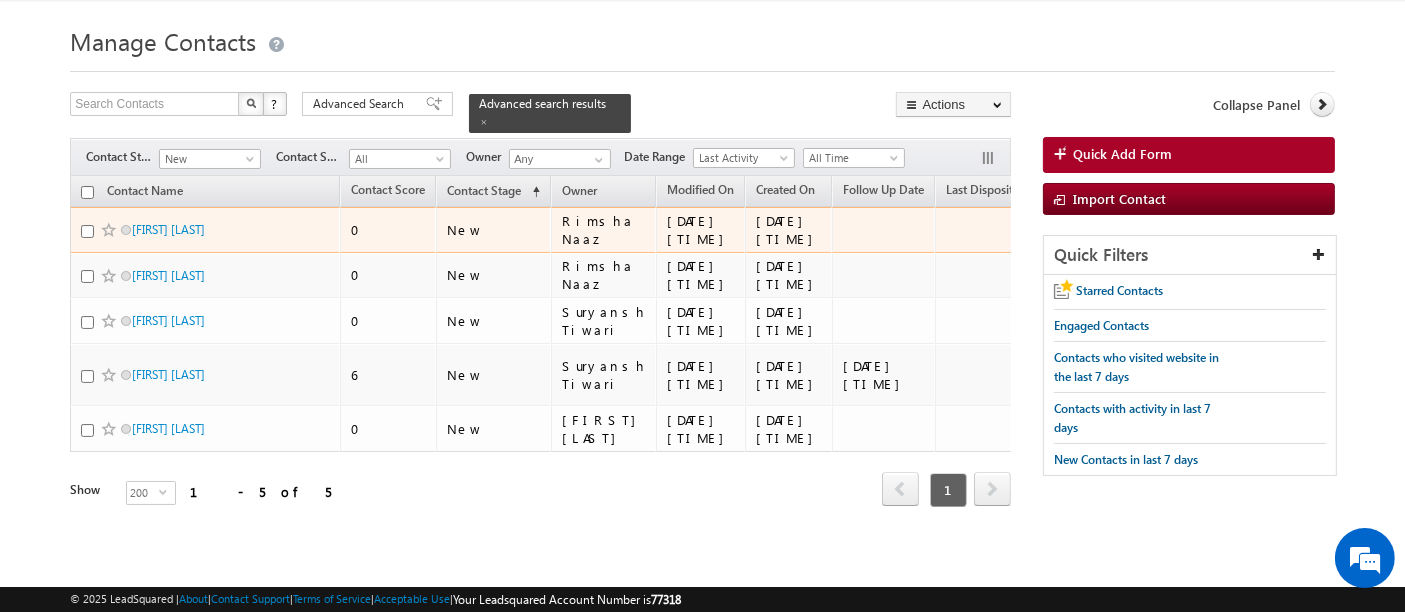 scroll, scrollTop: 29, scrollLeft: 0, axis: vertical 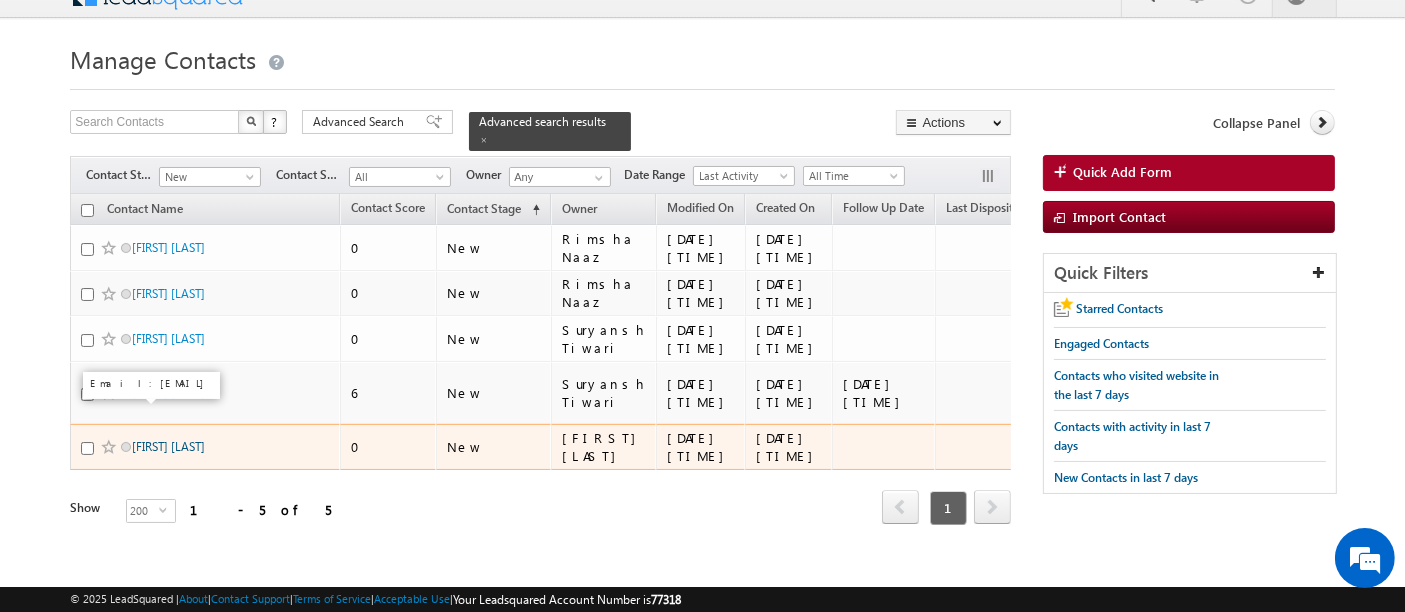 click on "Sanjay Kumar" at bounding box center (168, 446) 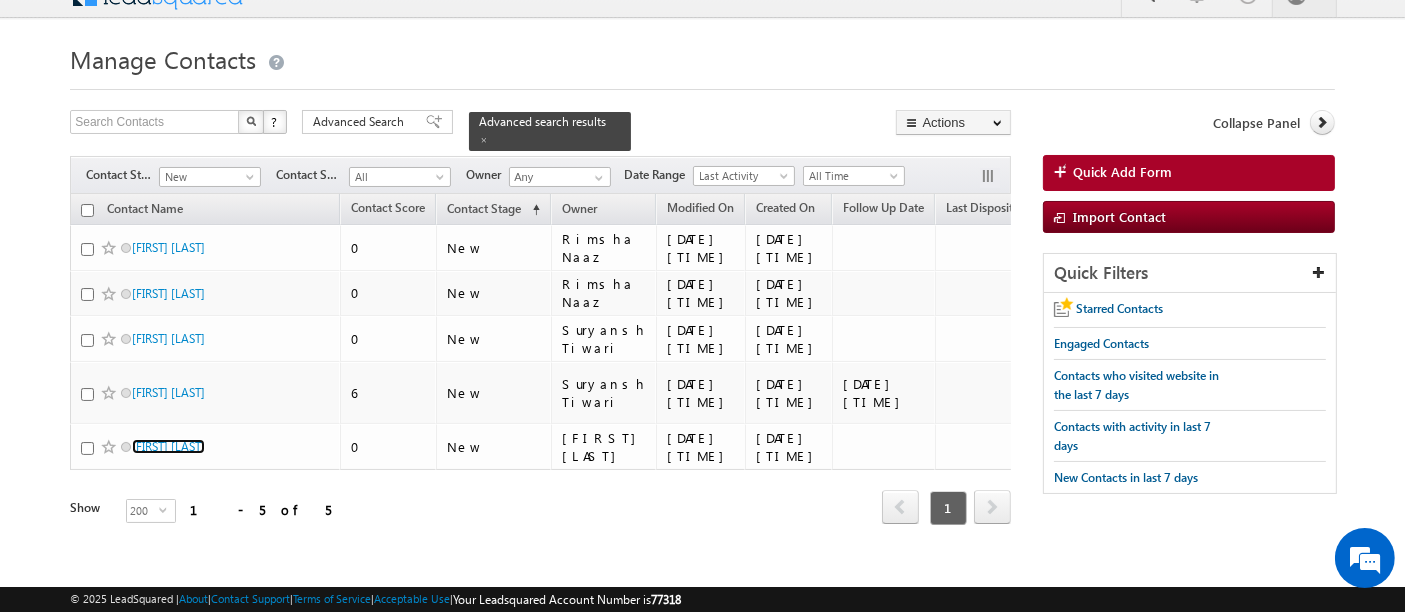 scroll, scrollTop: 0, scrollLeft: 0, axis: both 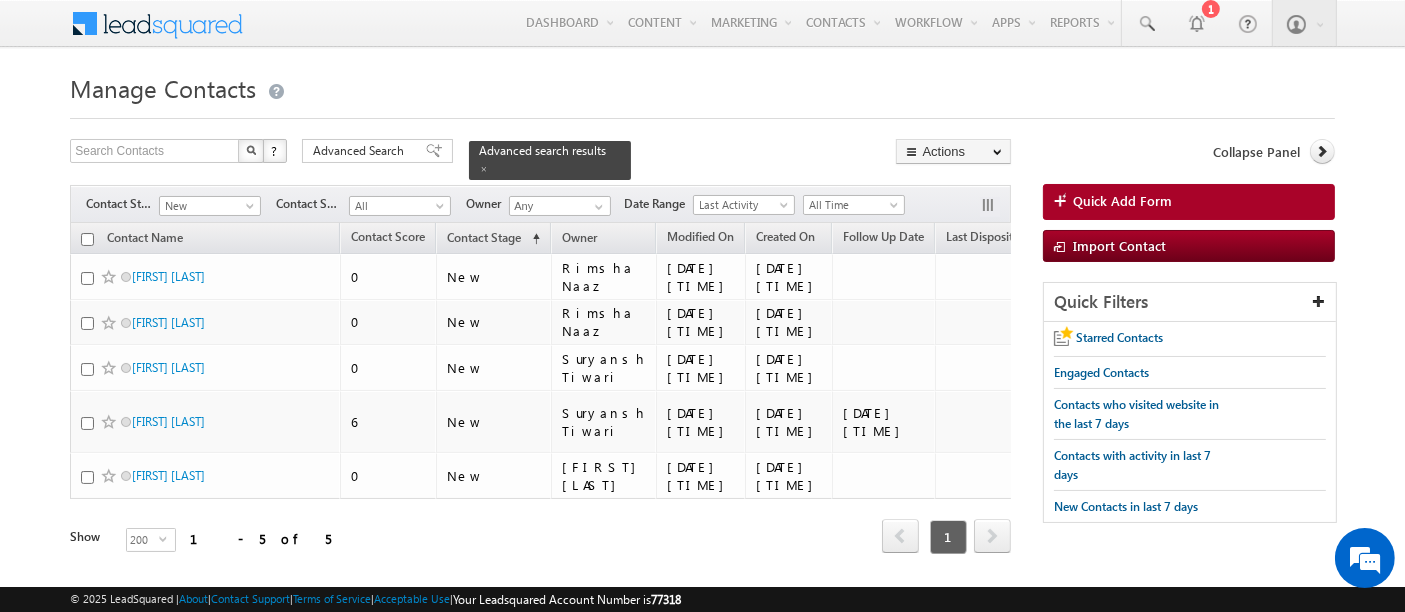 click on "Menu
Deepak Panwar
dpanw ar@am ity.e du" at bounding box center [702, 304] 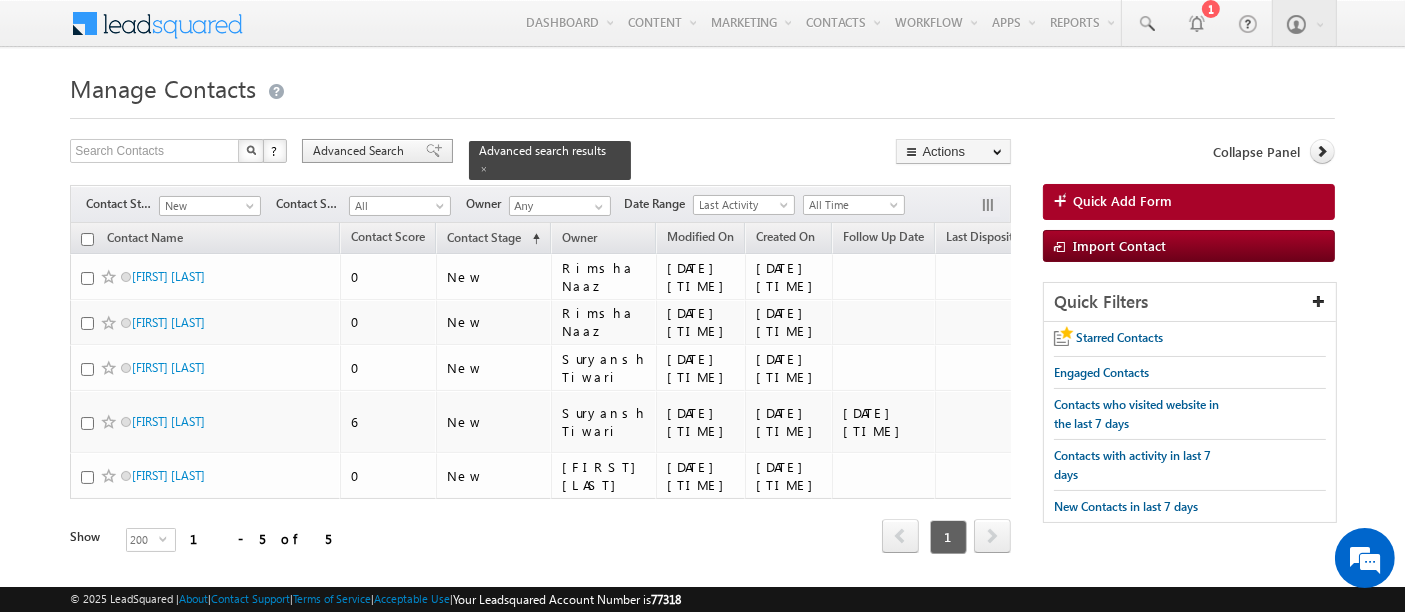 click on "Advanced Search" at bounding box center [361, 151] 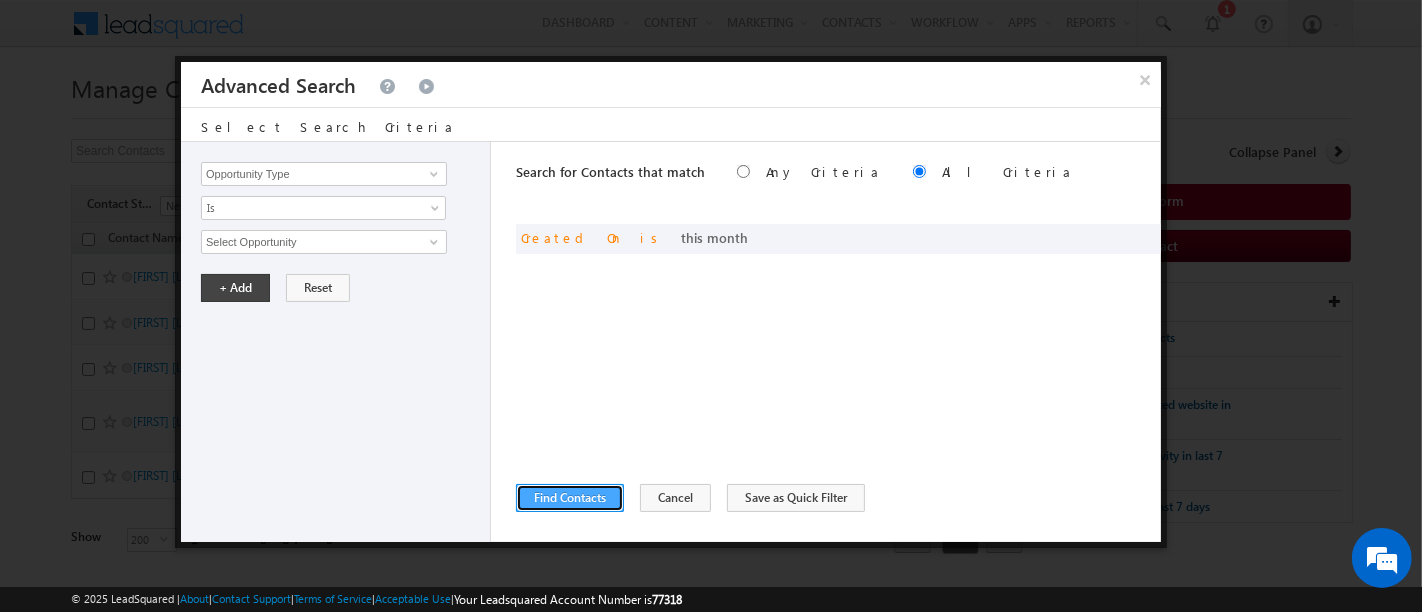 click on "Find Contacts" at bounding box center [570, 498] 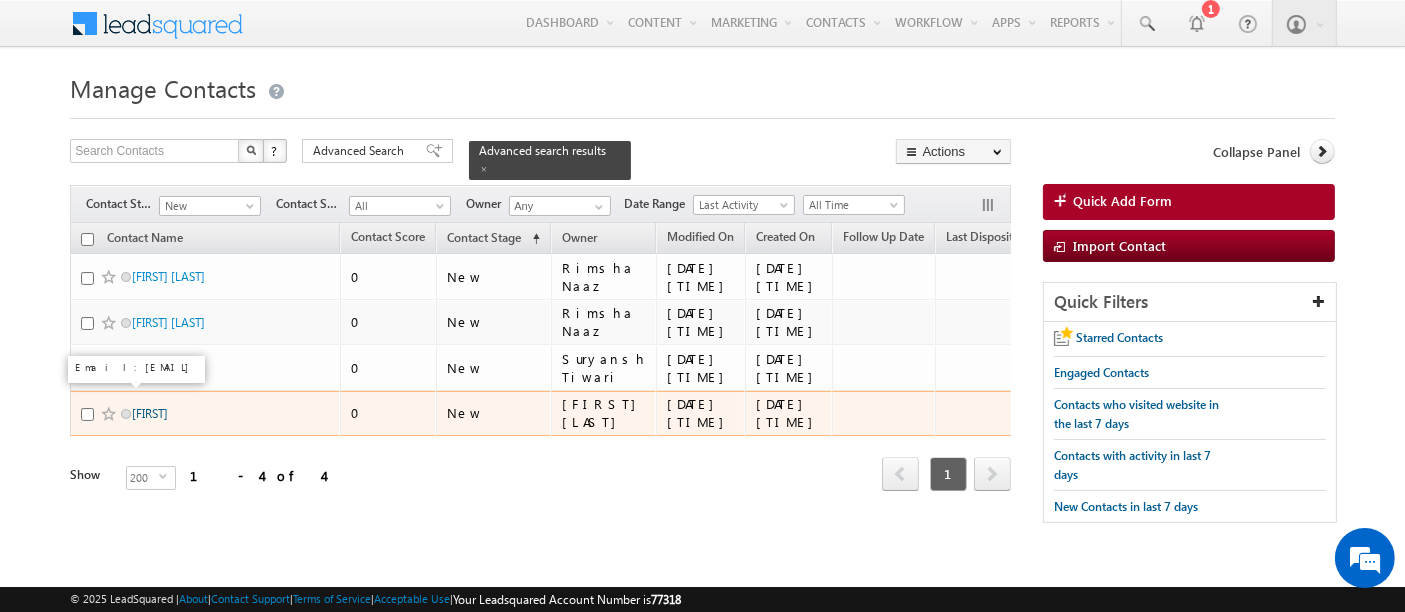 click on "Krishi" at bounding box center (150, 413) 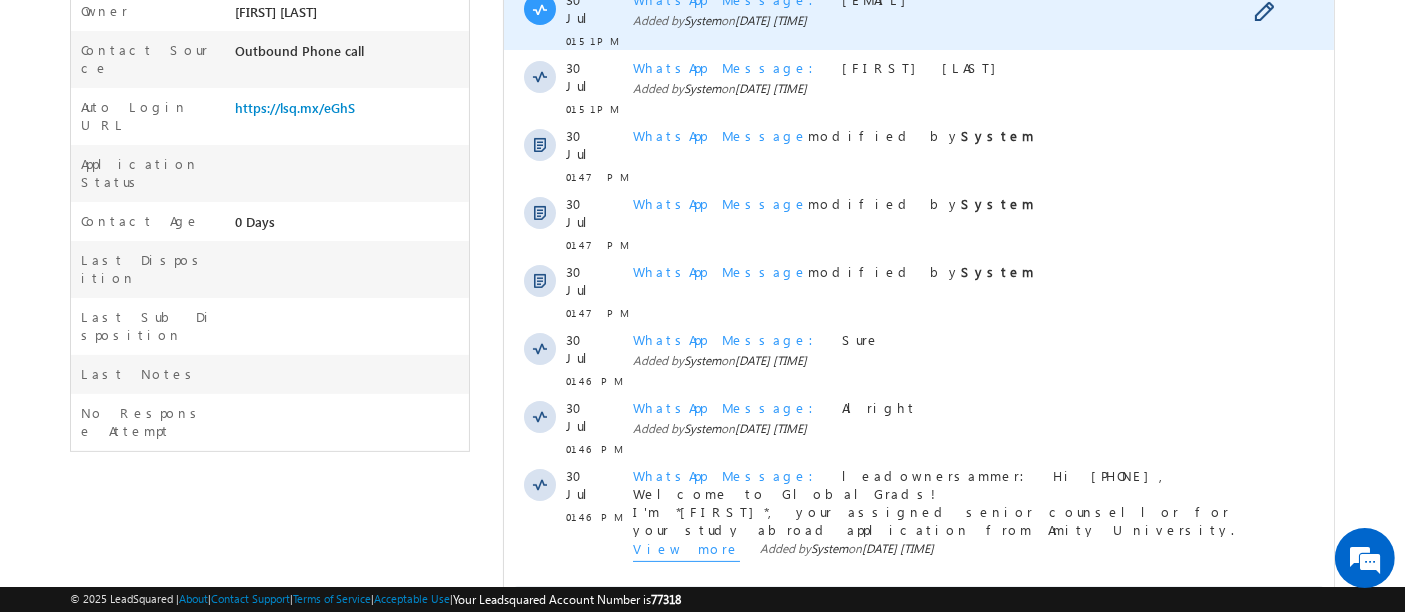 scroll, scrollTop: 532, scrollLeft: 0, axis: vertical 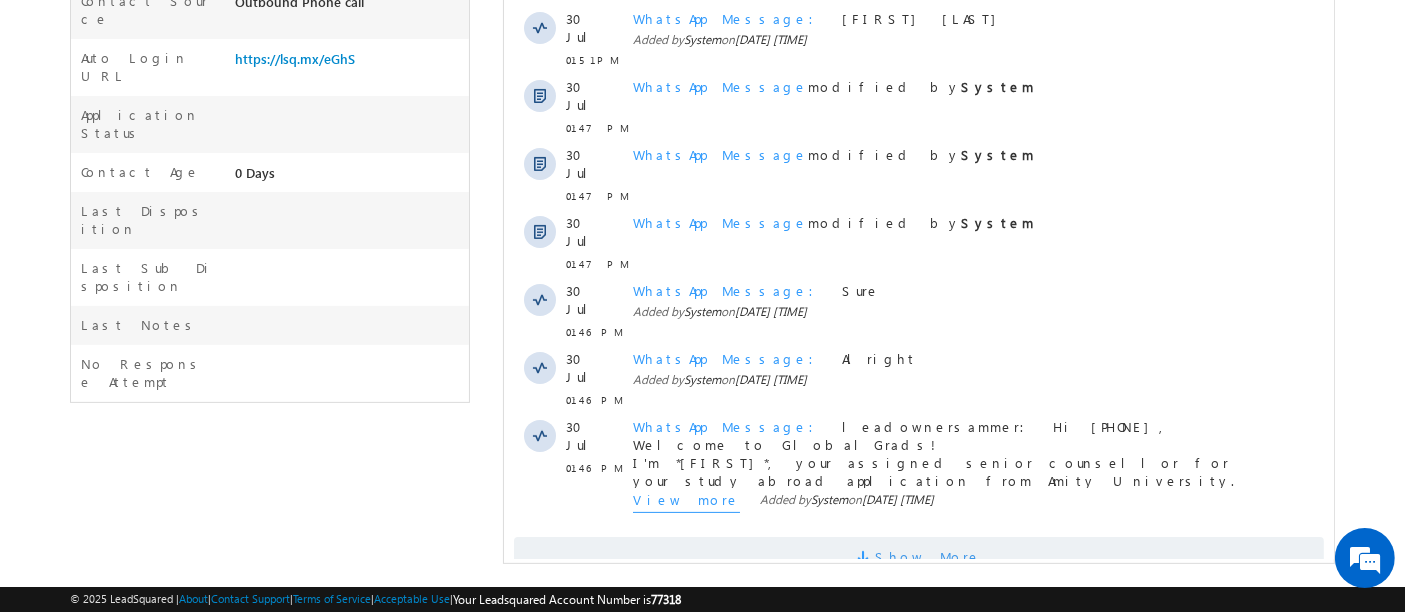 click on "Show More" at bounding box center [927, 557] 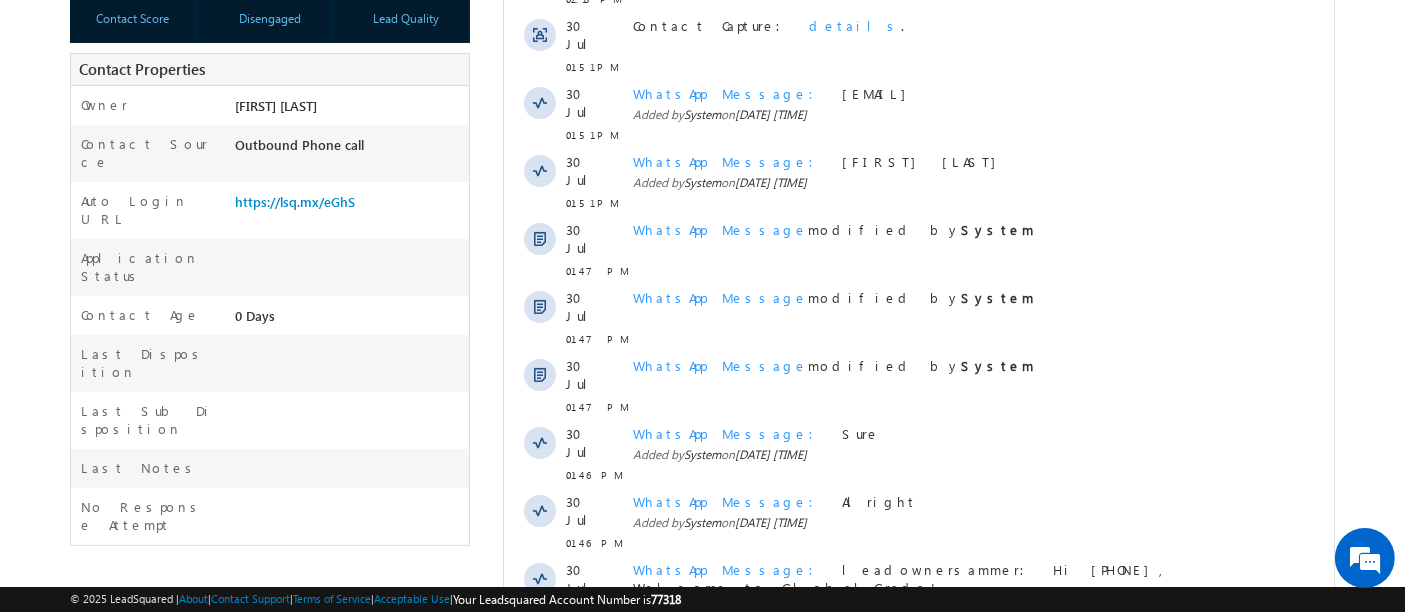 scroll, scrollTop: 388, scrollLeft: 0, axis: vertical 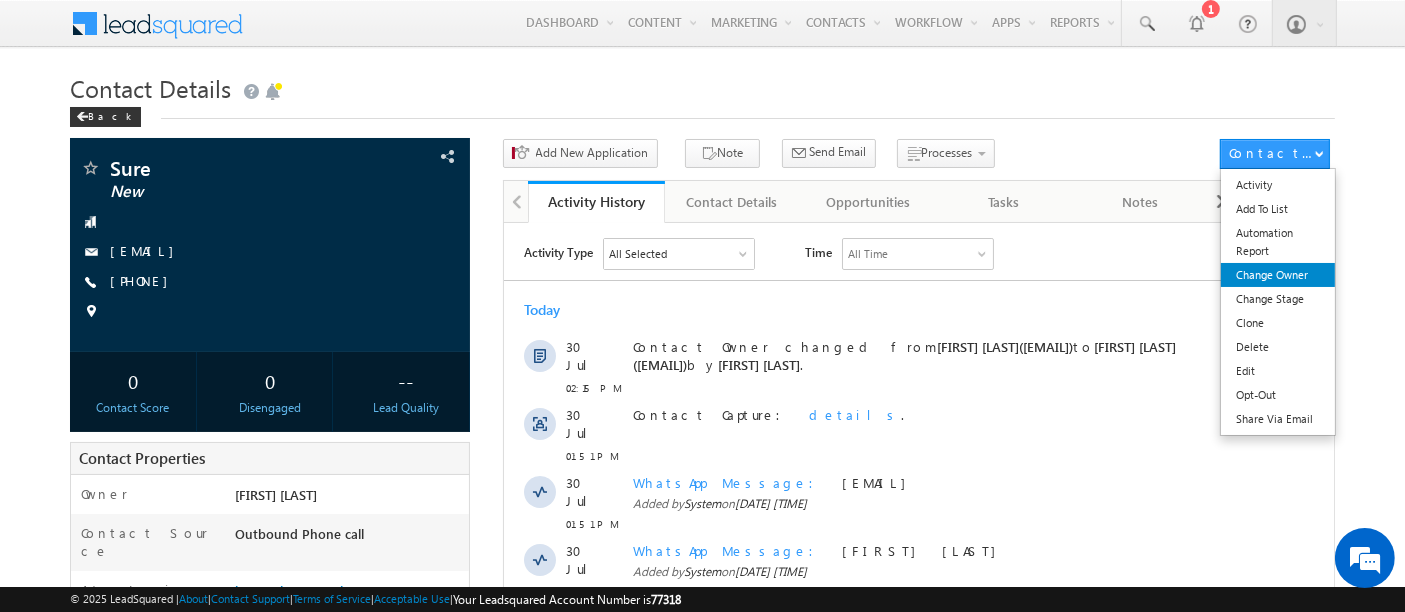 click on "Change Owner" at bounding box center [1278, 275] 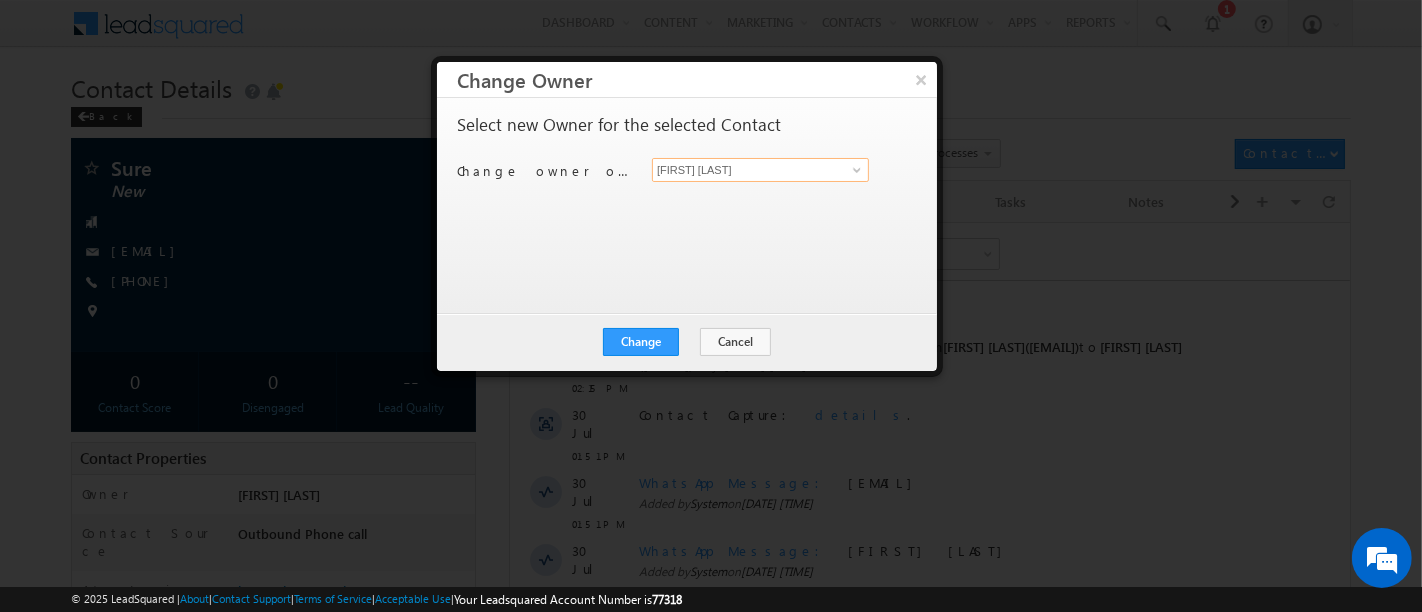 click on "[FIRST] [LAST]" at bounding box center [760, 170] 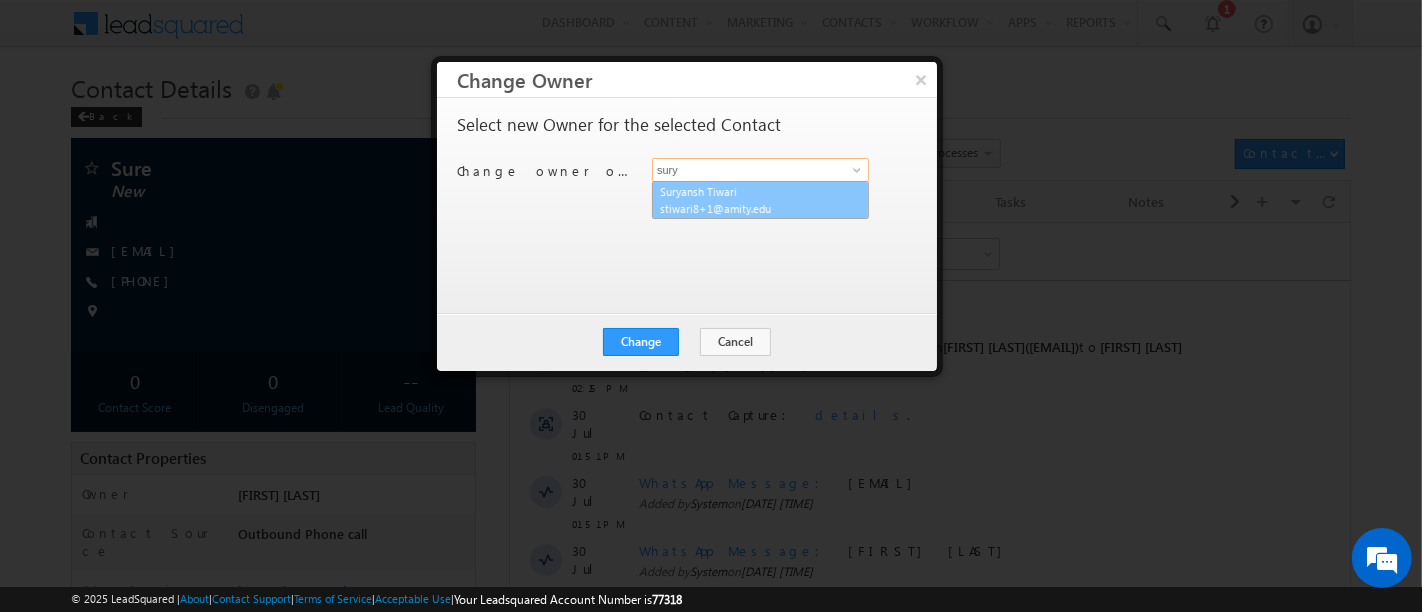 click on "stiwari8+1@amity.edu" at bounding box center (750, 208) 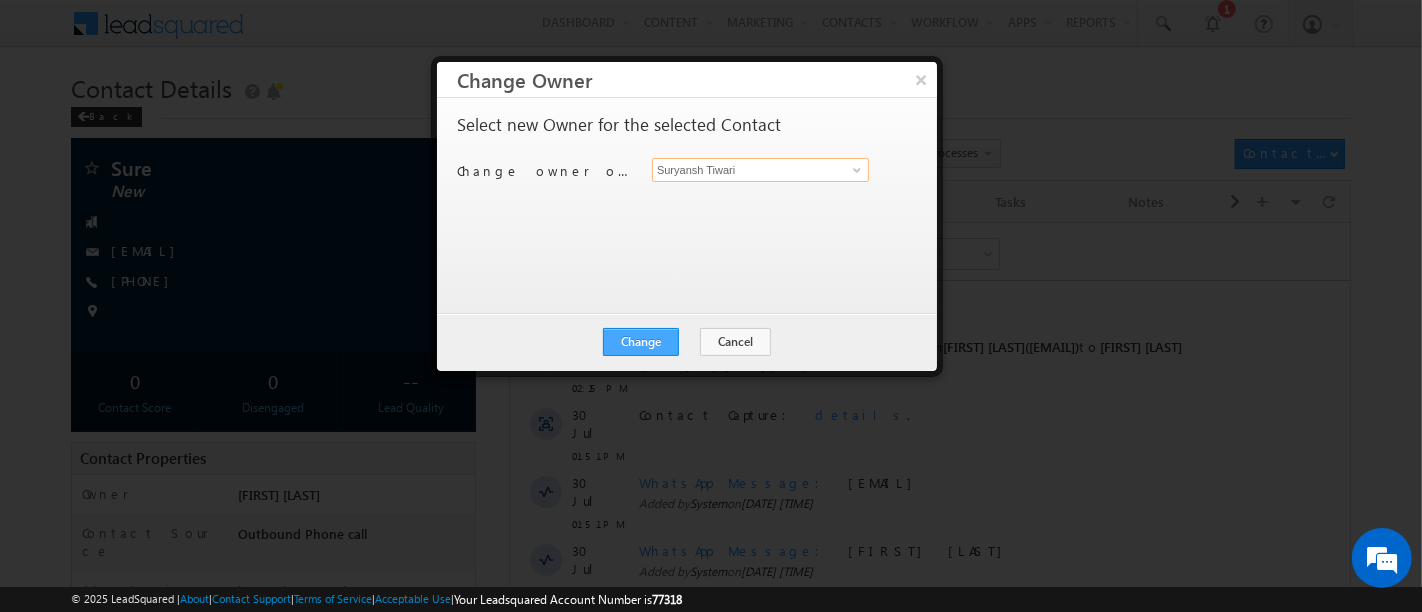 type on "Suryansh Tiwari" 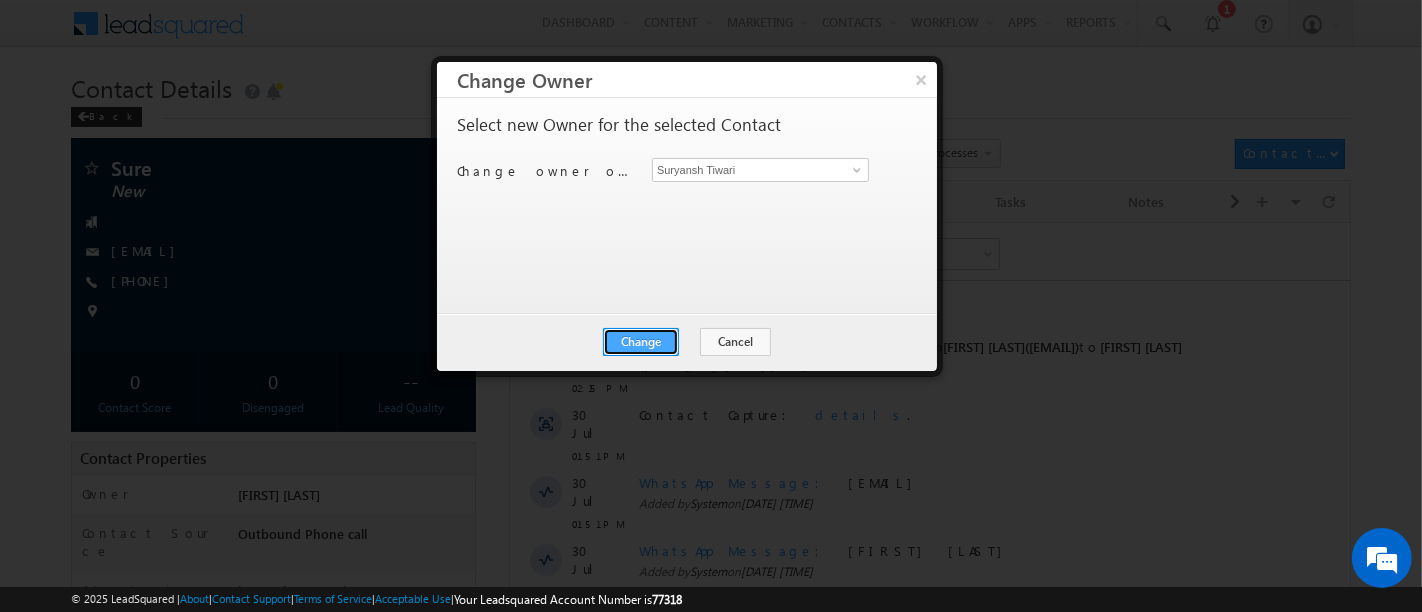 click on "Change" at bounding box center [641, 342] 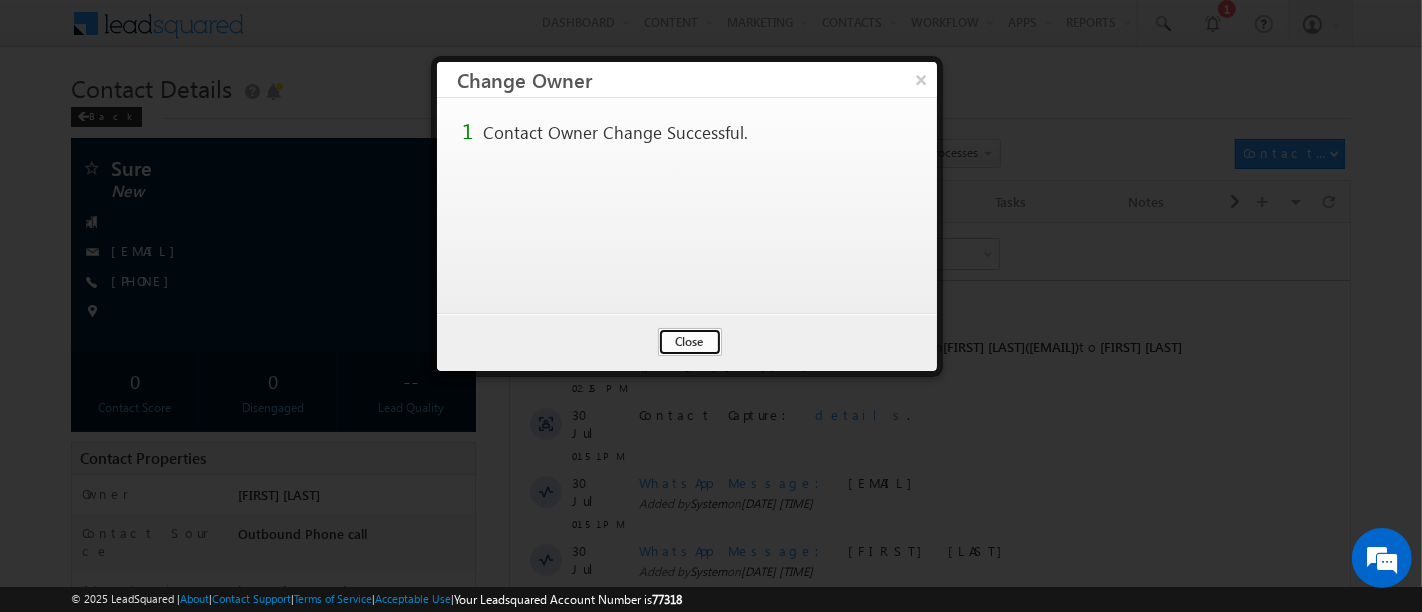 click on "Close" at bounding box center [690, 342] 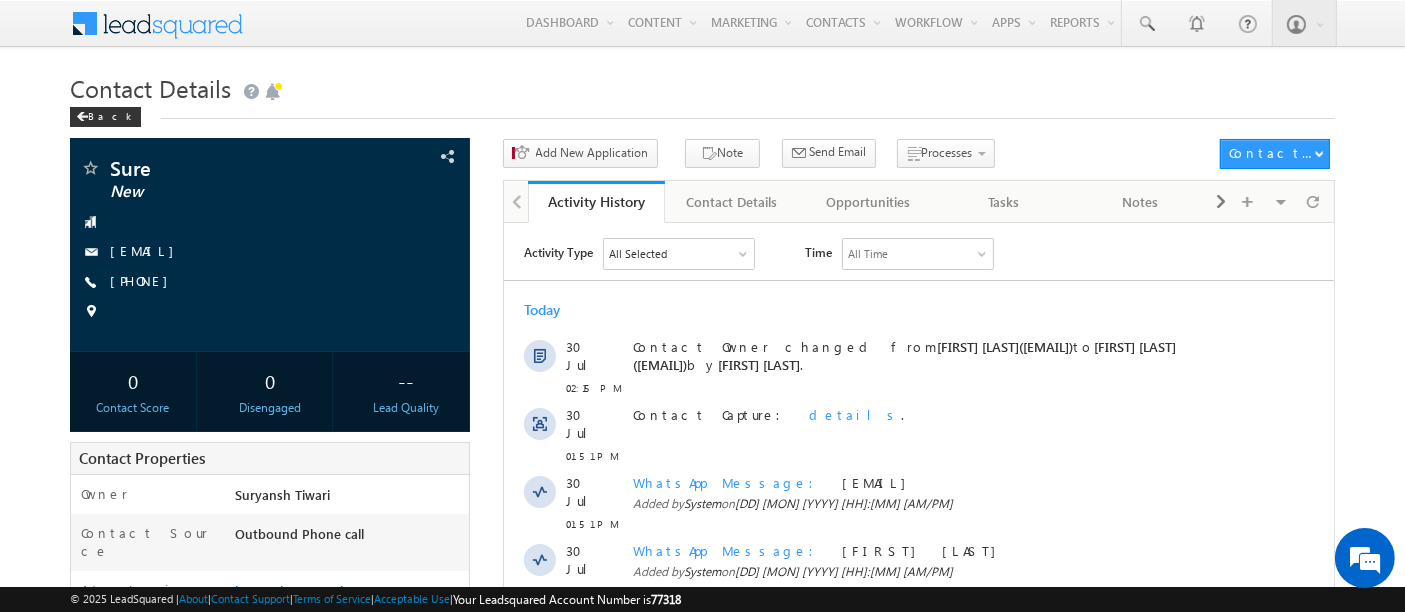 scroll, scrollTop: 0, scrollLeft: 0, axis: both 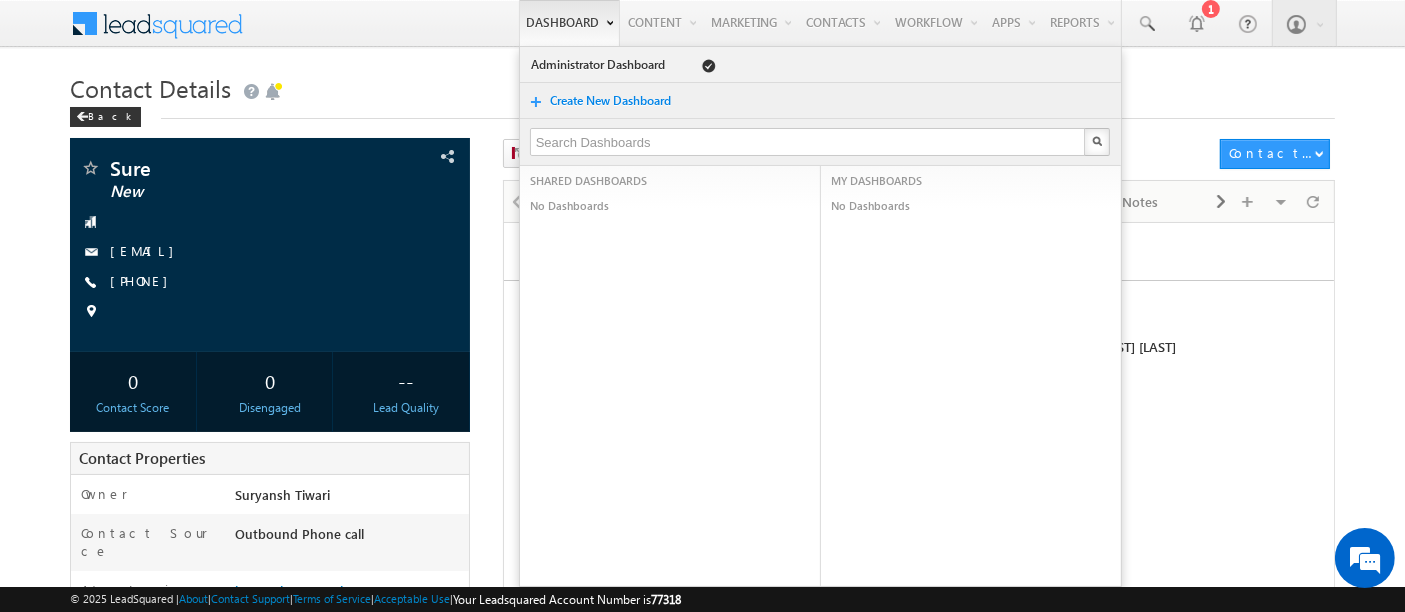 click on "Create New Dashboard" at bounding box center (620, 101) 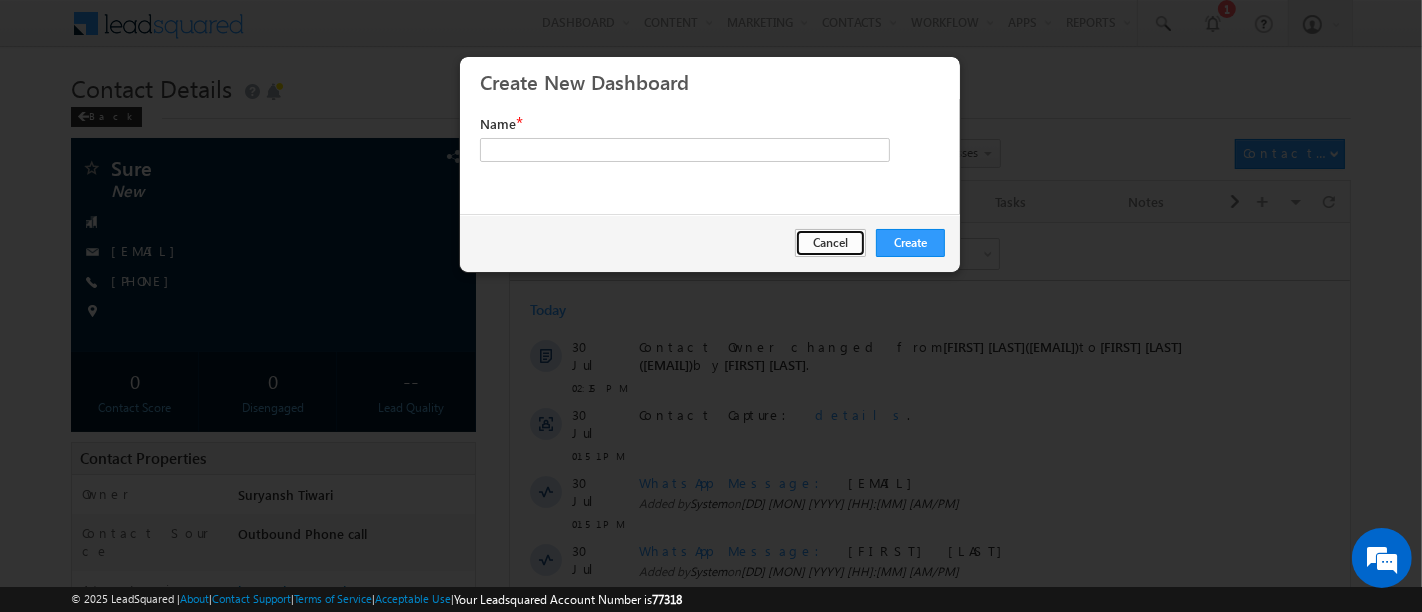 click on "Cancel" at bounding box center (830, 243) 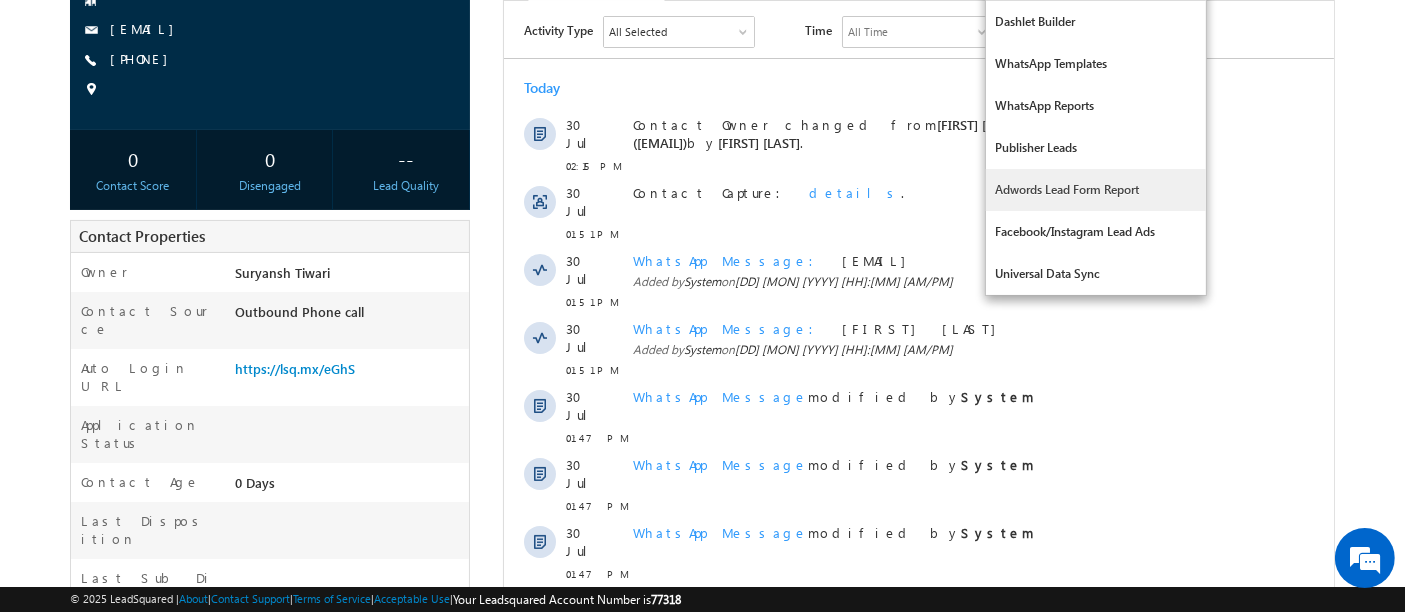 scroll, scrollTop: 0, scrollLeft: 0, axis: both 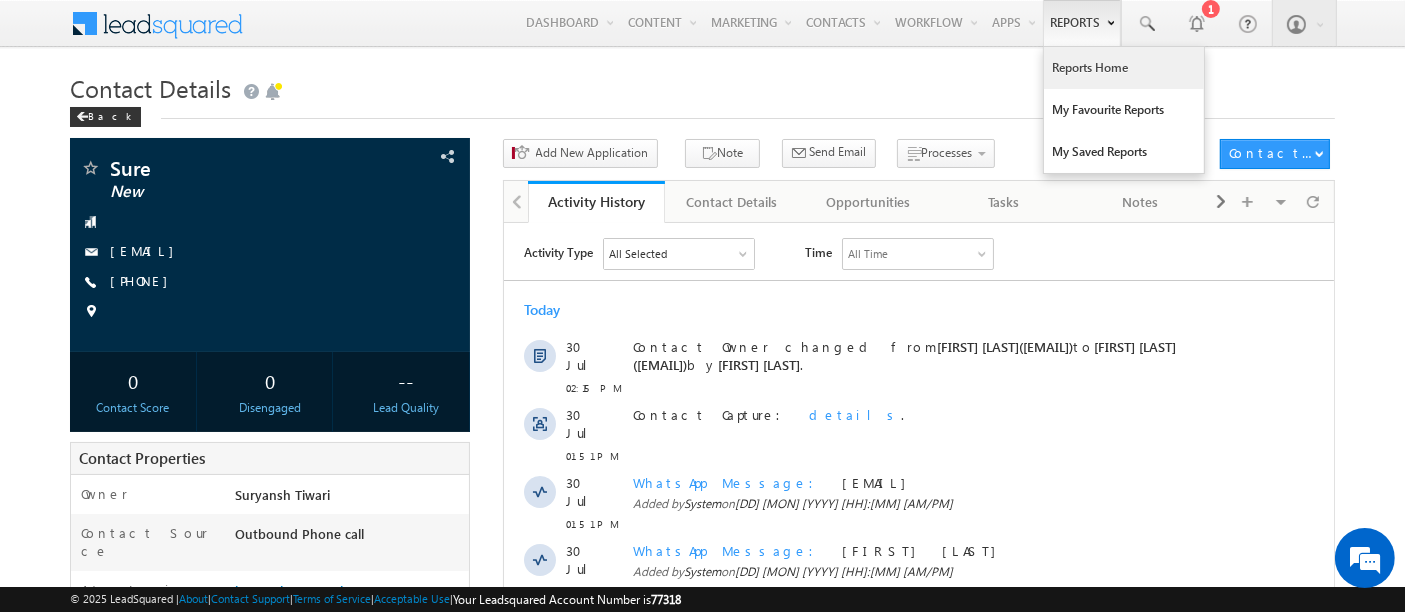 click on "Reports Home" at bounding box center [1124, 68] 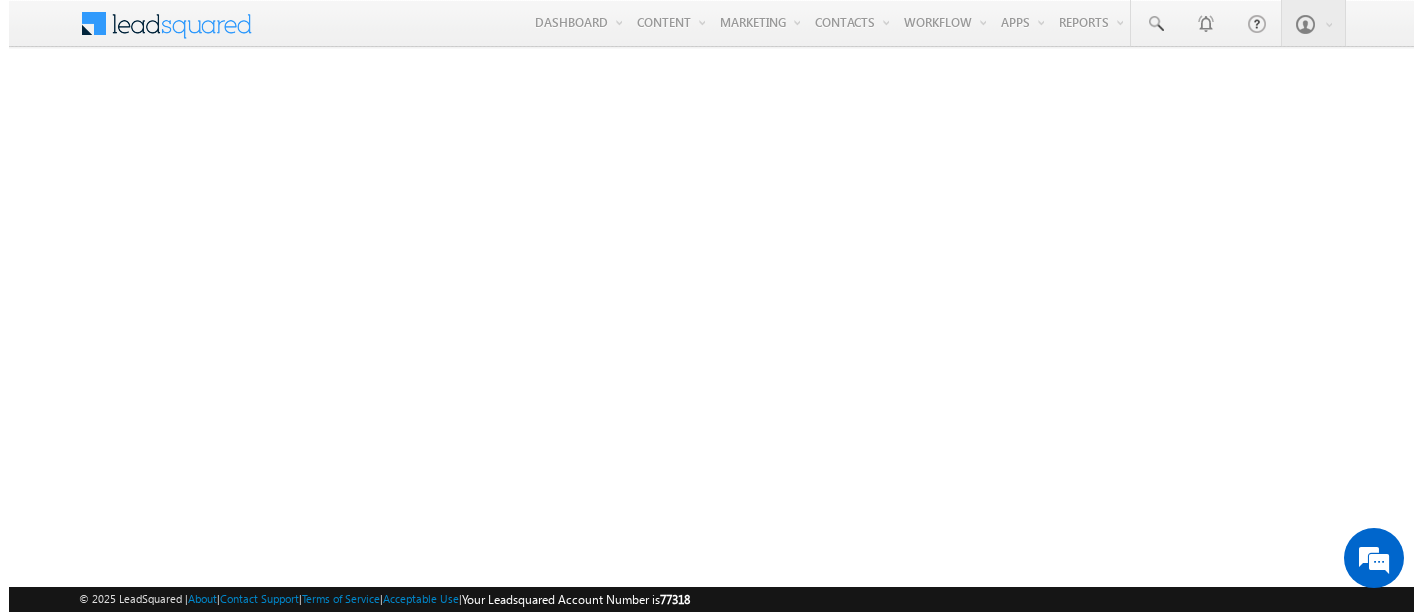 scroll, scrollTop: 0, scrollLeft: 0, axis: both 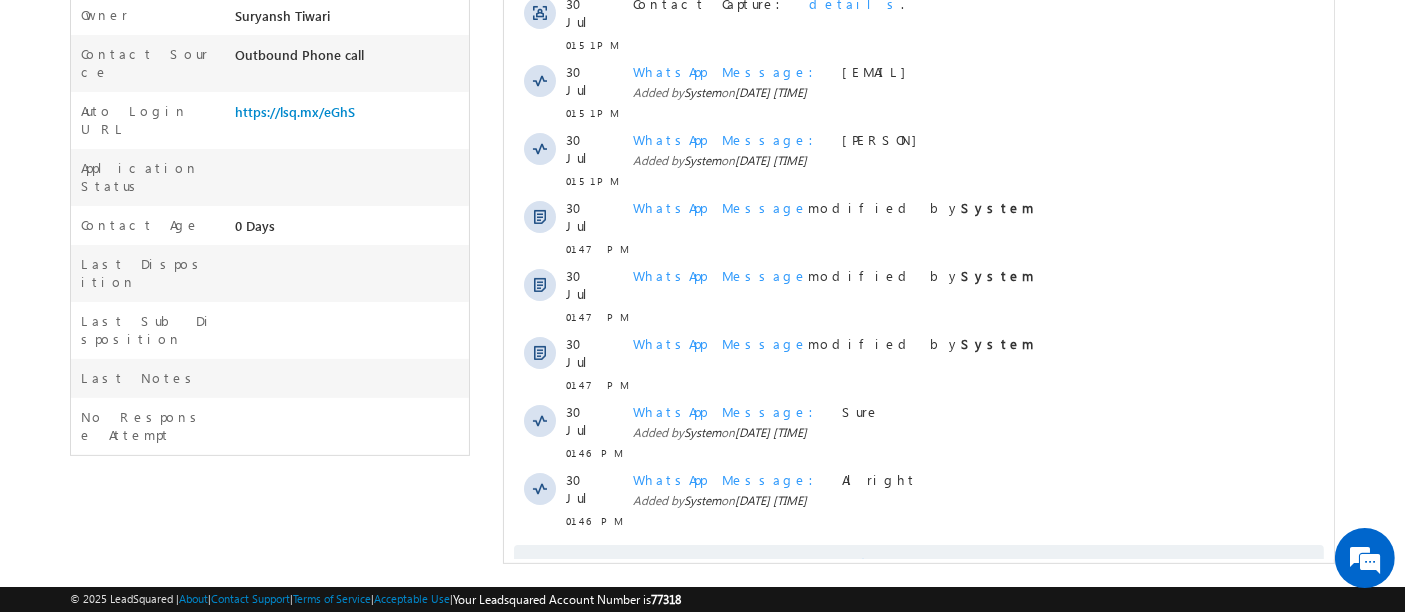 click on "Show More" at bounding box center [927, 565] 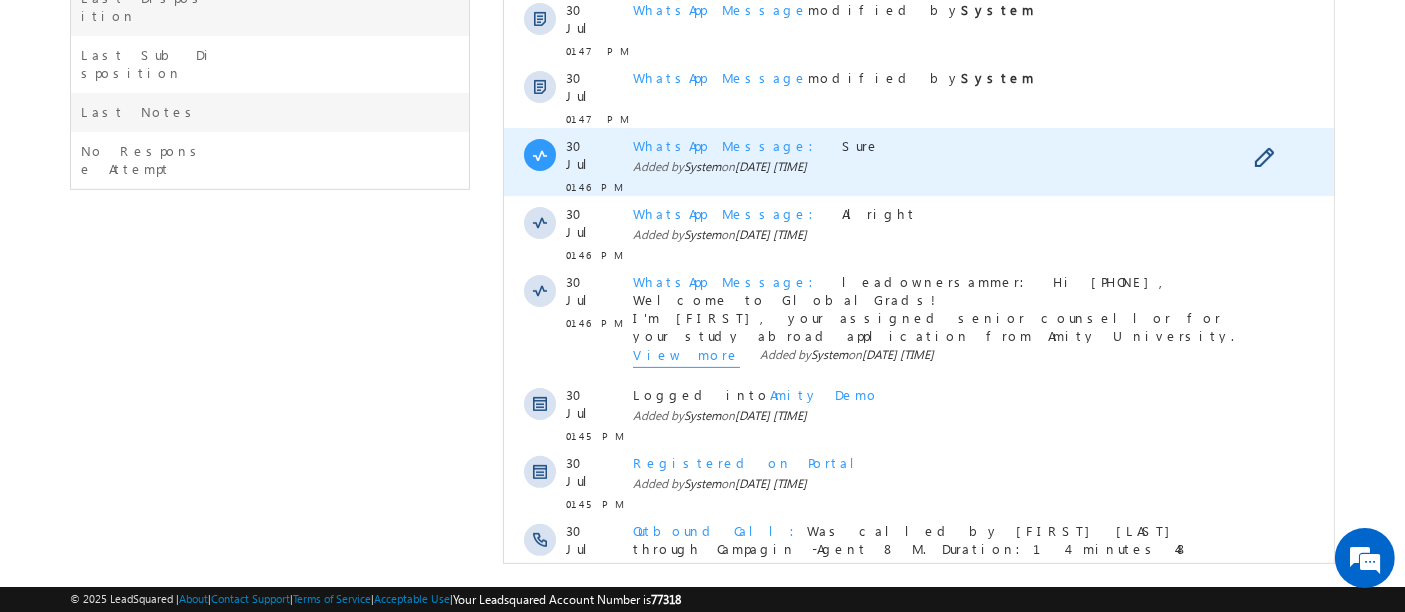 scroll, scrollTop: 0, scrollLeft: 0, axis: both 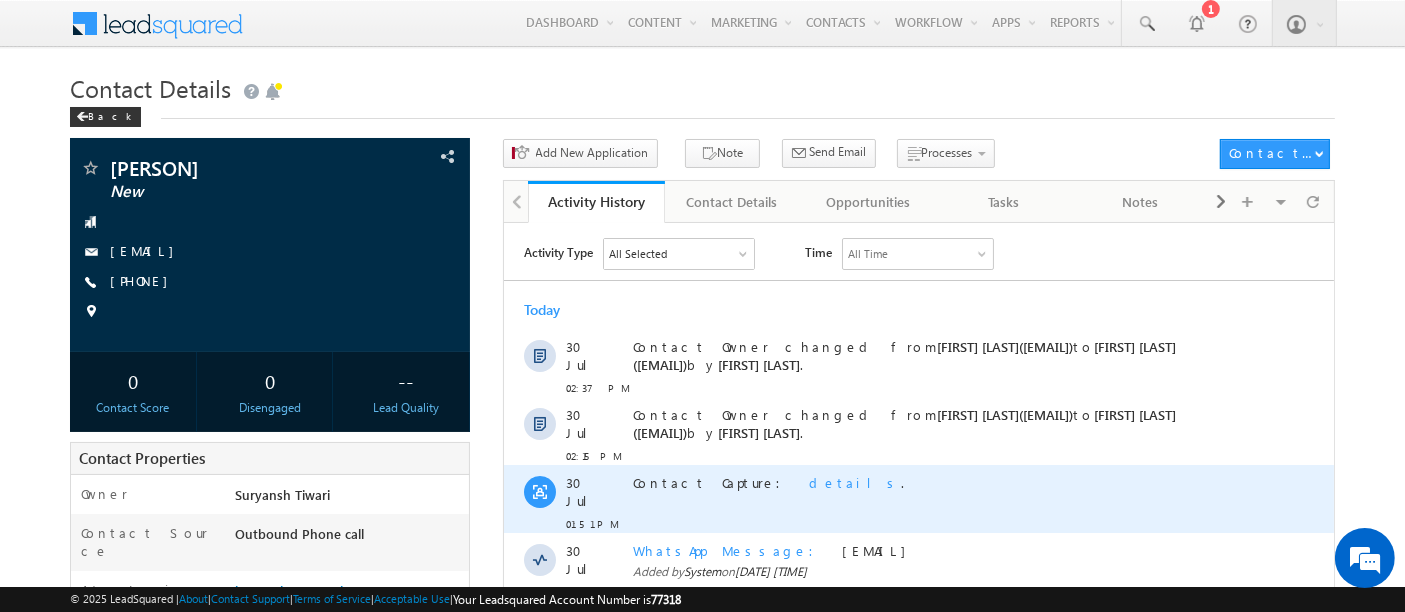 click on "Contact Capture:
details ." at bounding box center (936, 482) 